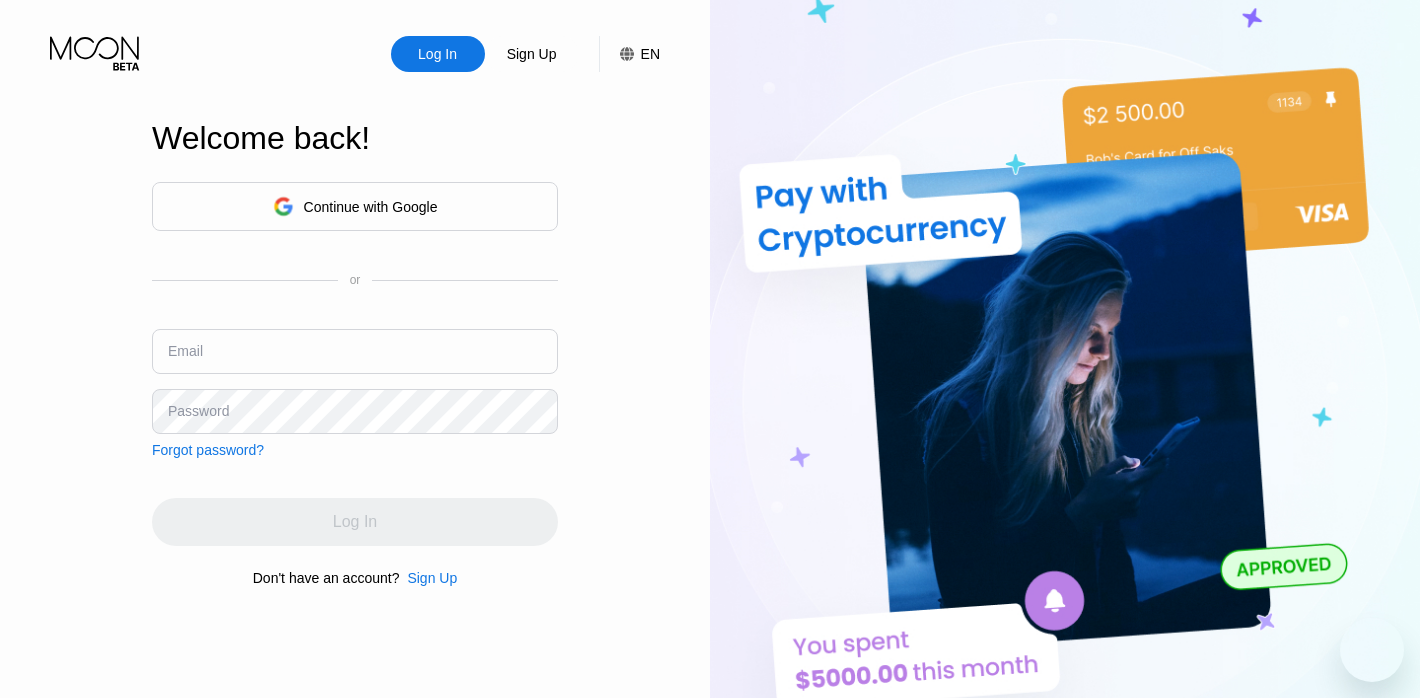 scroll, scrollTop: 0, scrollLeft: 0, axis: both 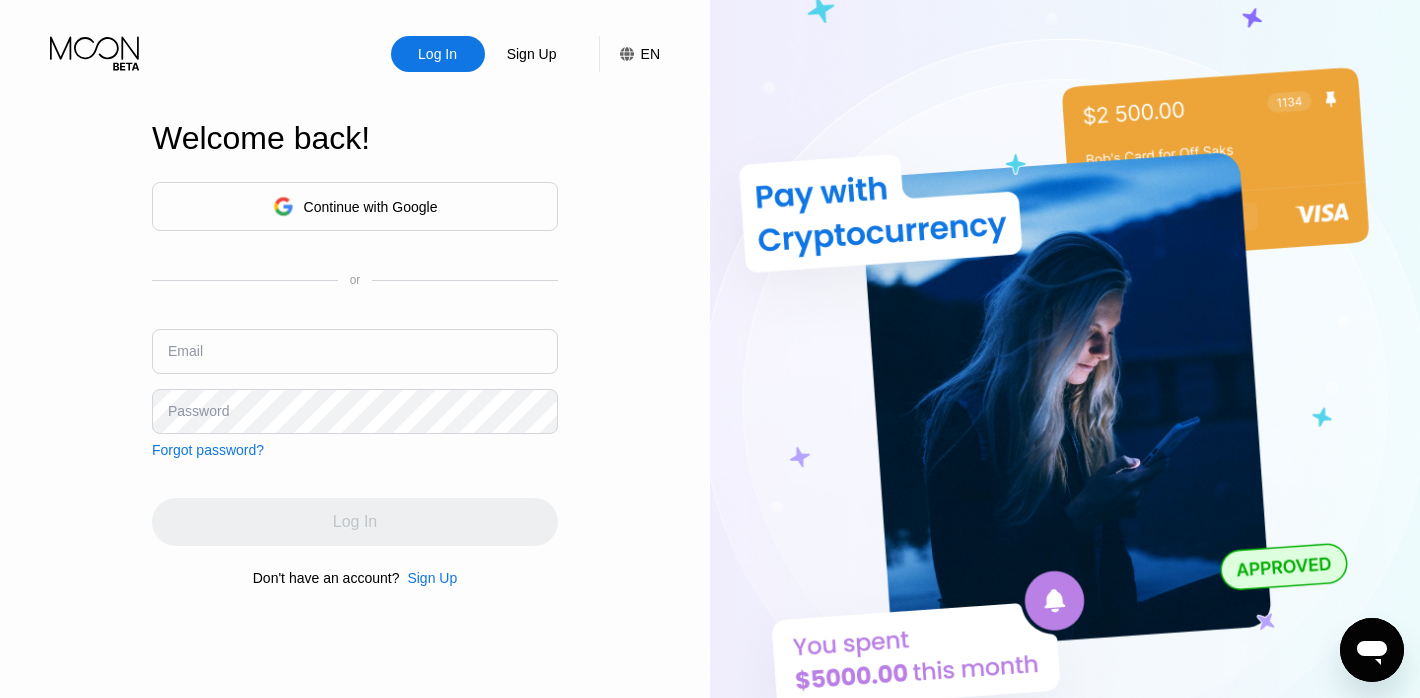 click on "Continue with Google" at bounding box center [371, 207] 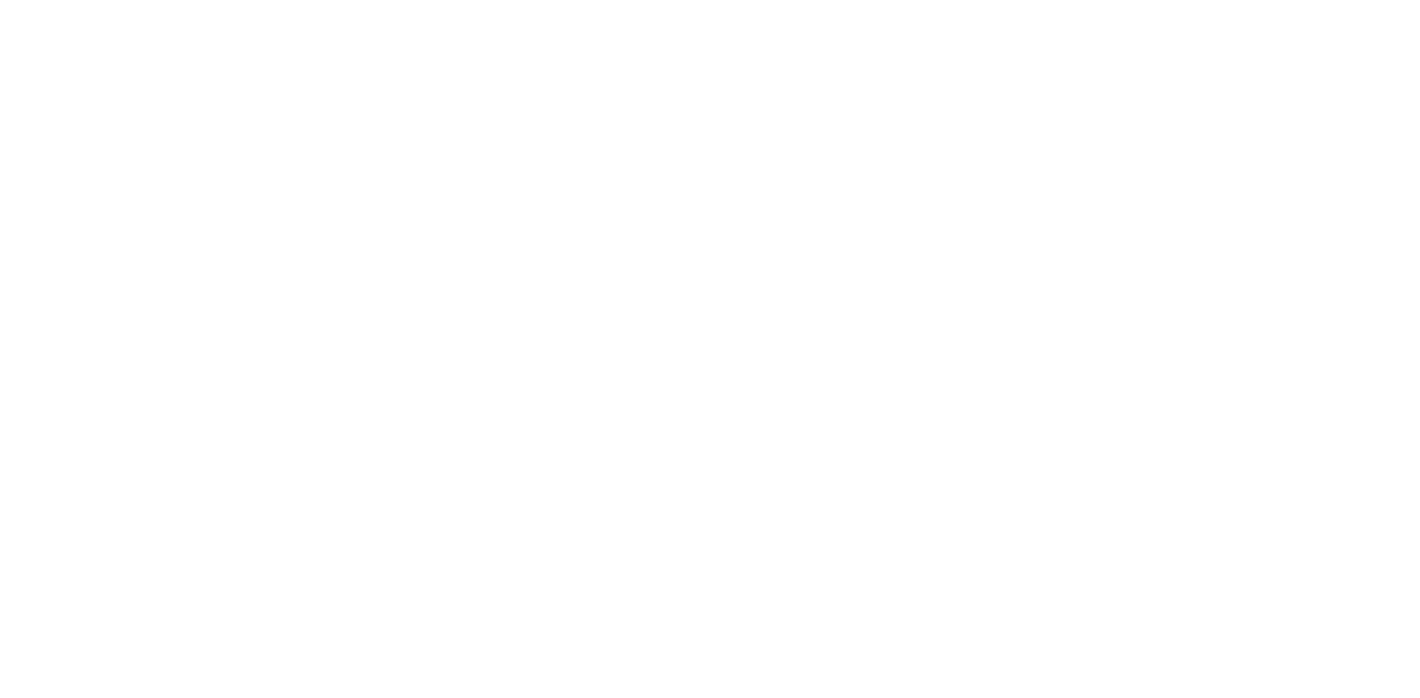 scroll, scrollTop: 0, scrollLeft: 0, axis: both 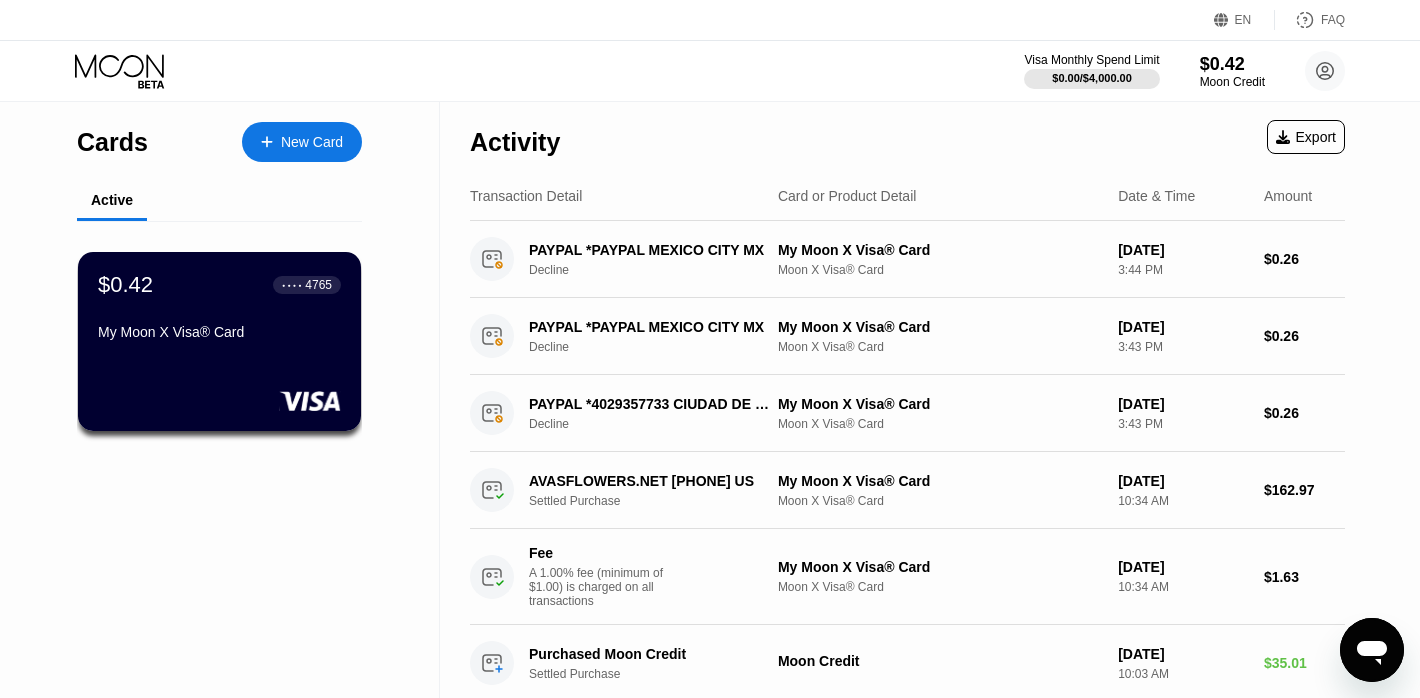 click 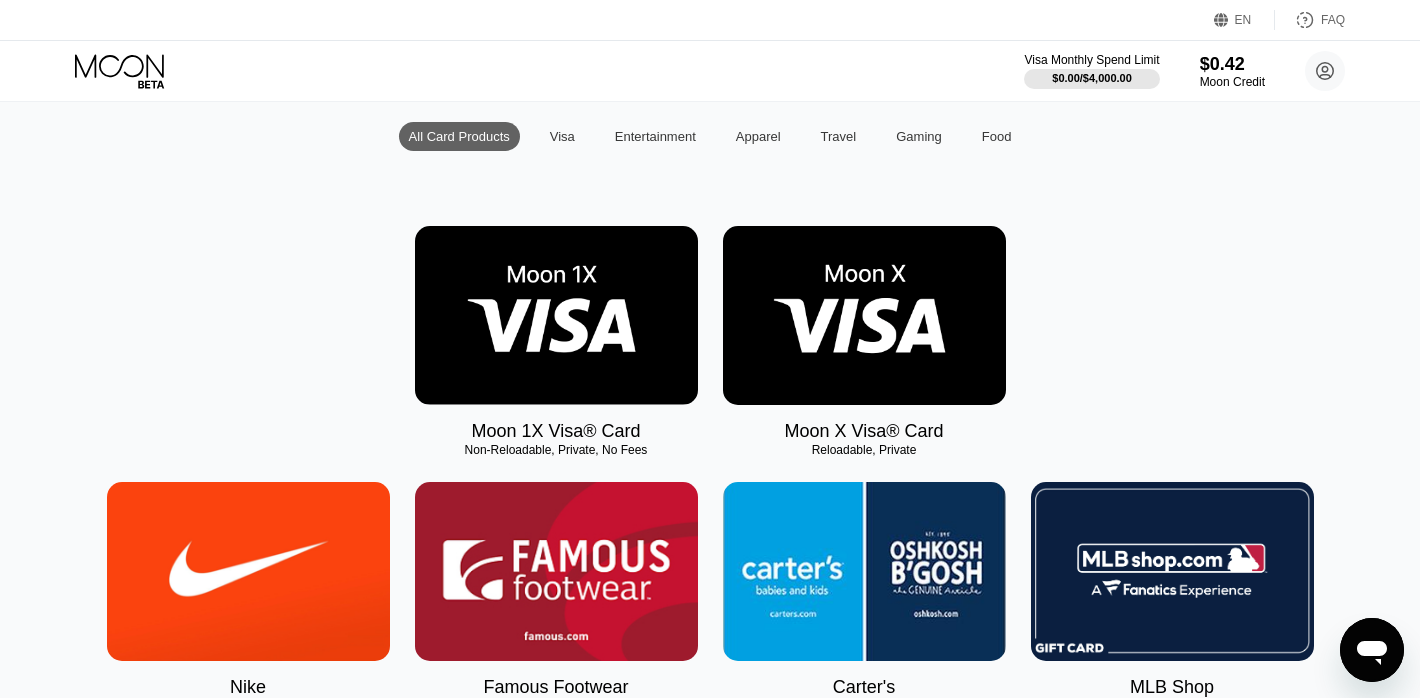 scroll, scrollTop: 204, scrollLeft: 0, axis: vertical 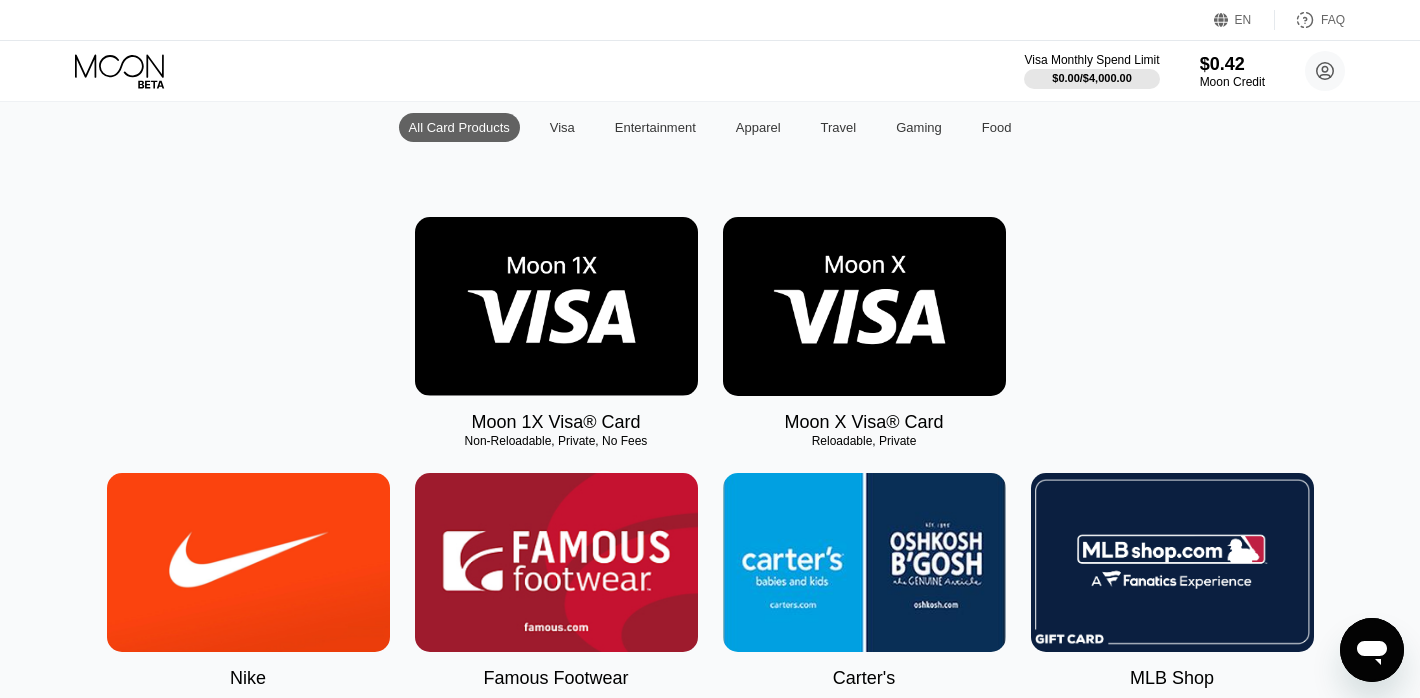 click at bounding box center (864, 306) 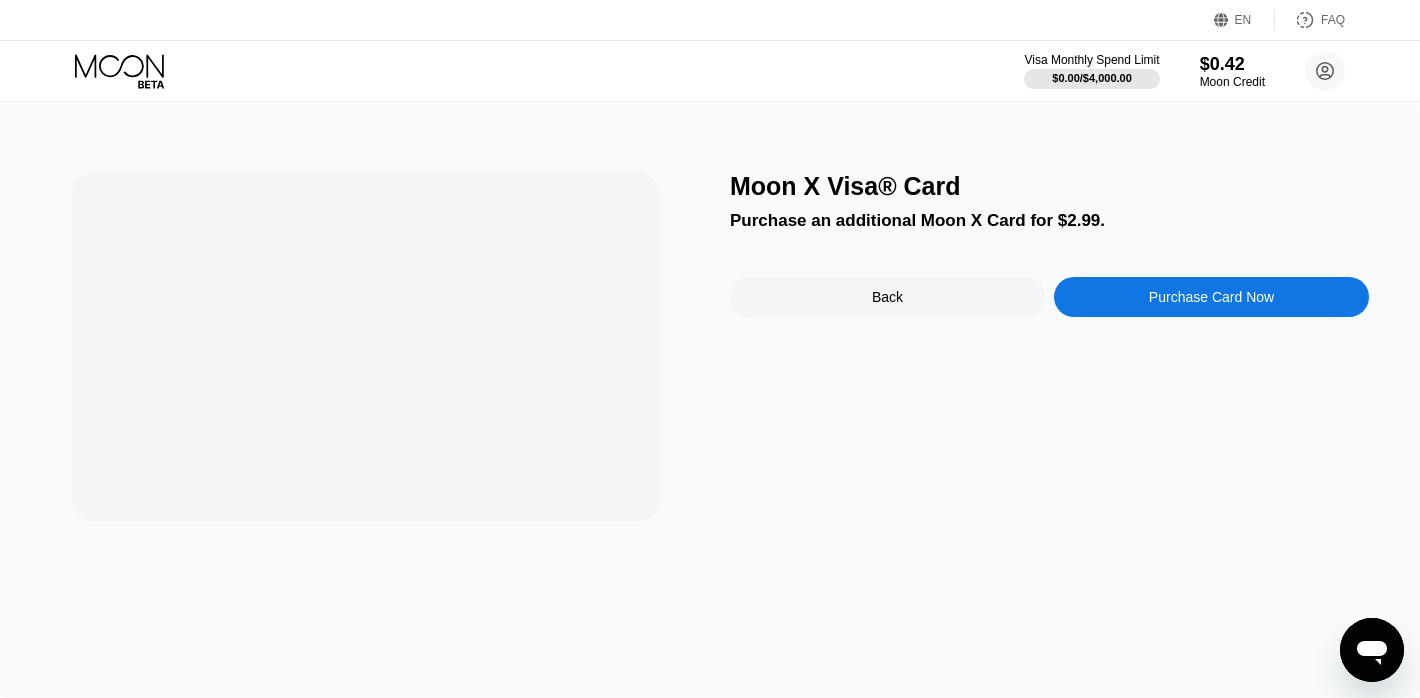 scroll, scrollTop: 0, scrollLeft: 0, axis: both 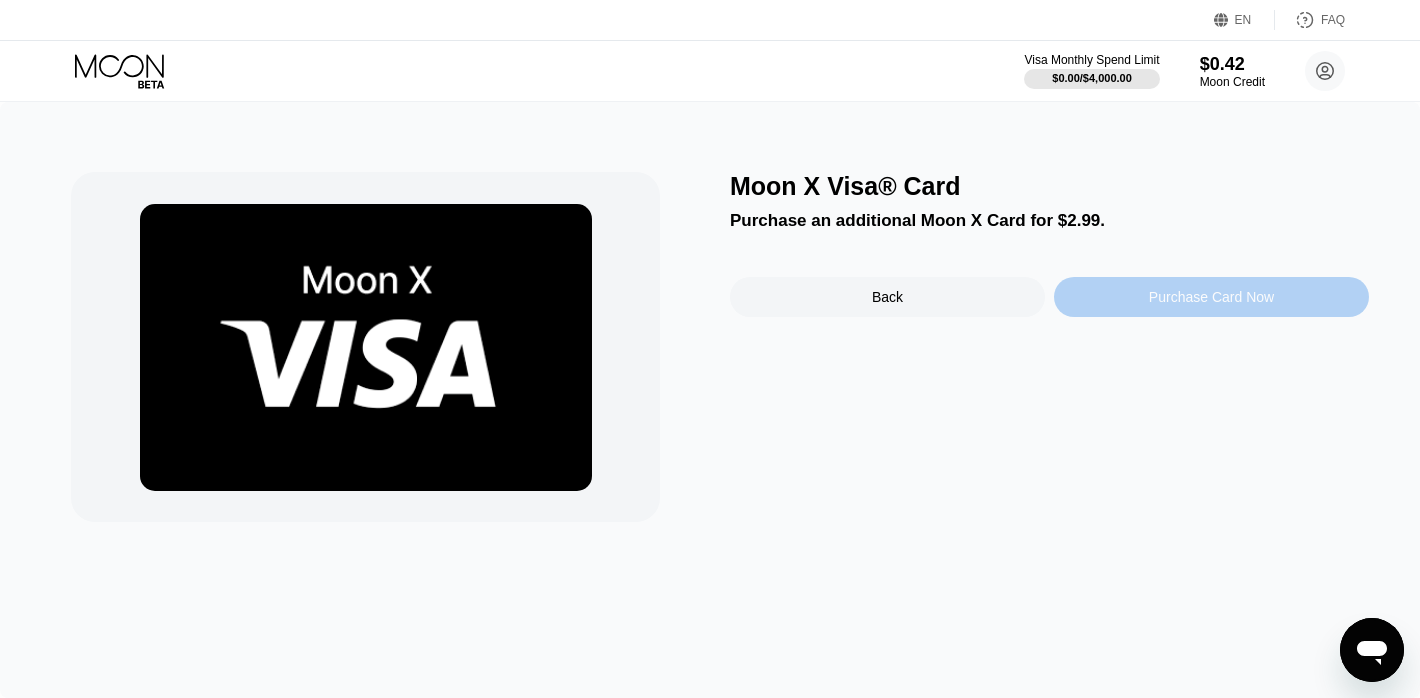 click on "Purchase Card Now" at bounding box center (1211, 297) 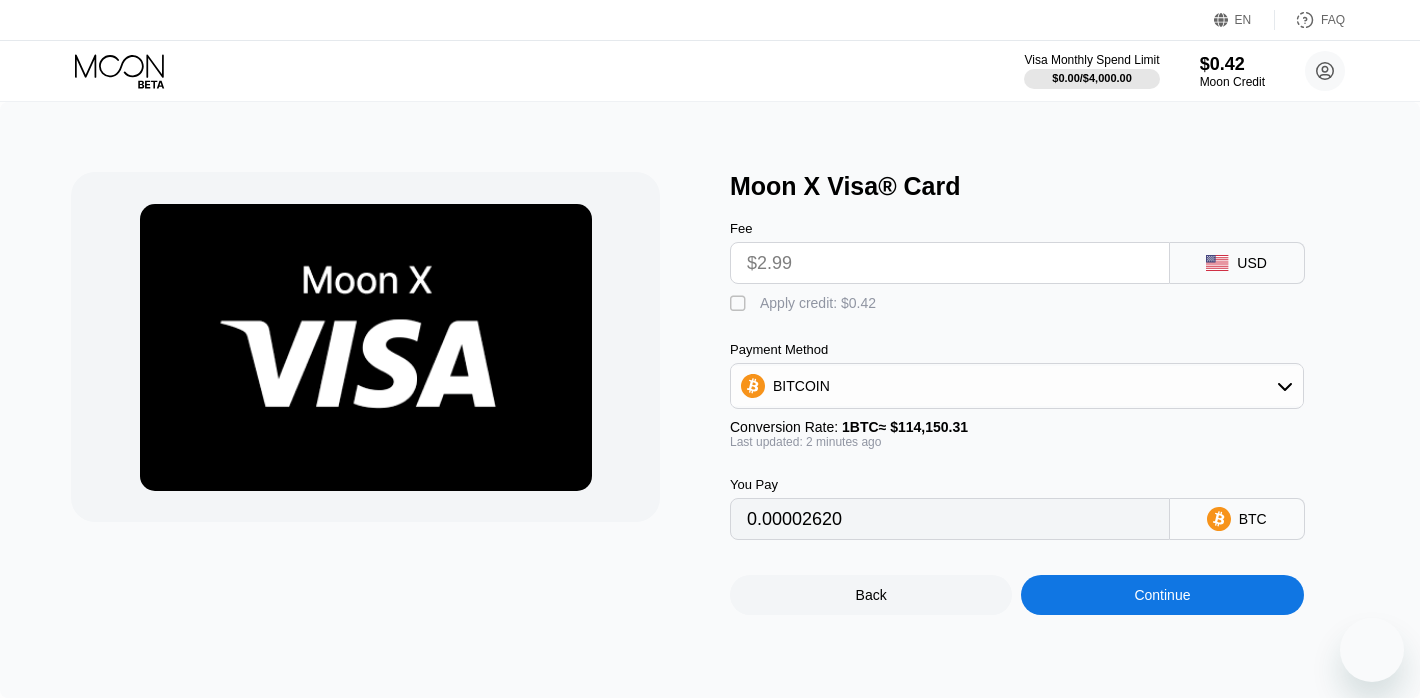 scroll, scrollTop: 0, scrollLeft: 0, axis: both 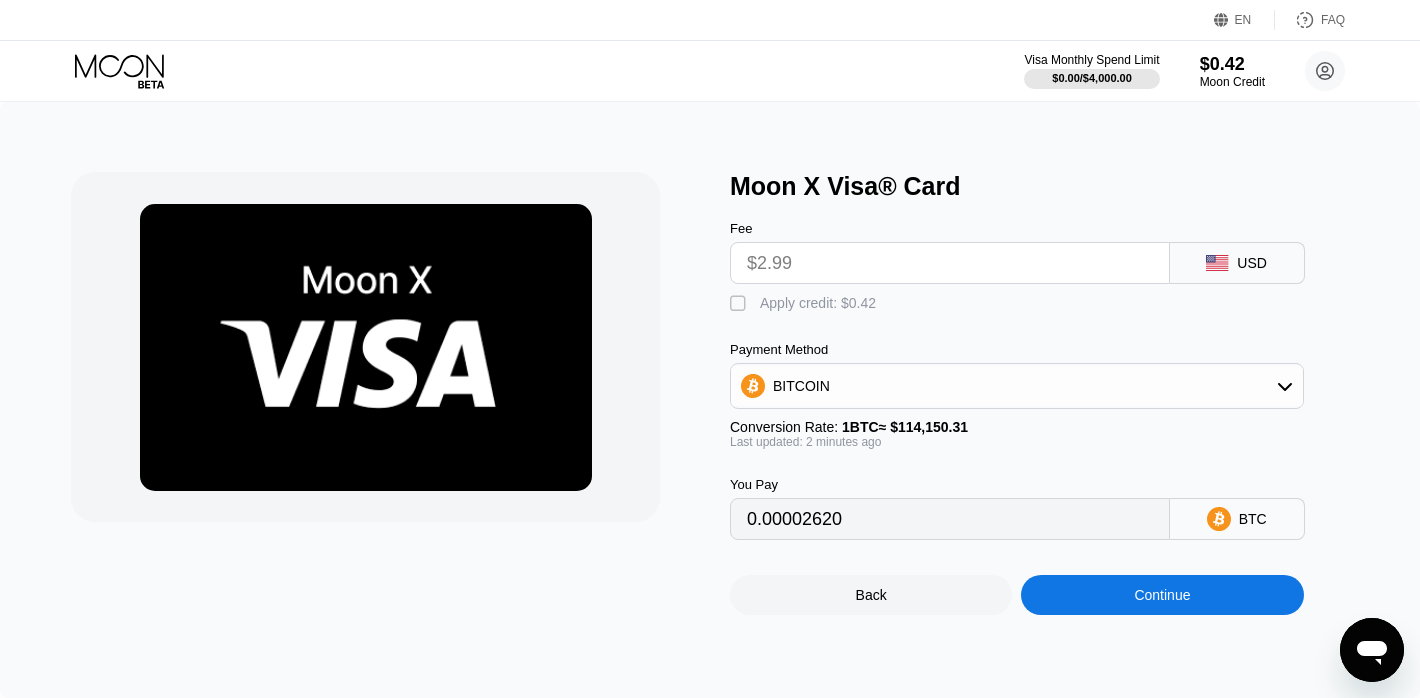 click on "$2.99" at bounding box center (950, 263) 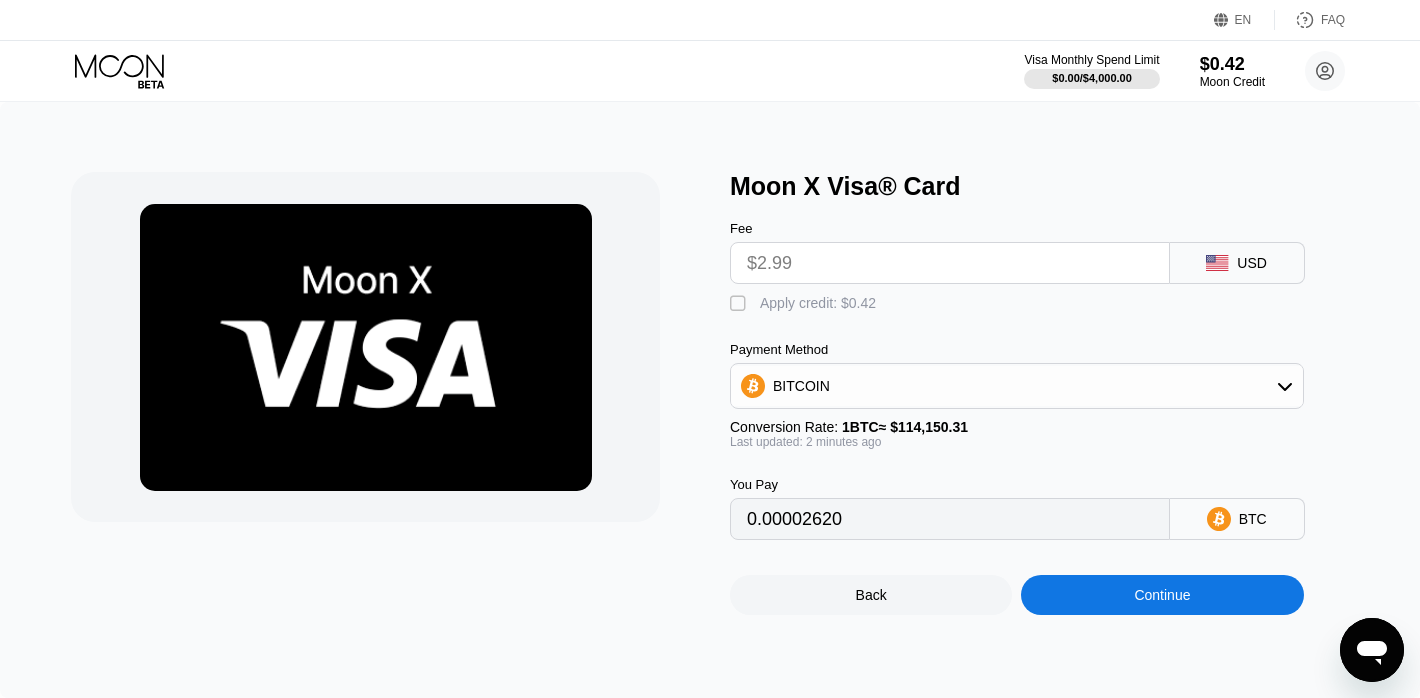 click on "Apply credit: $0.42" at bounding box center [818, 303] 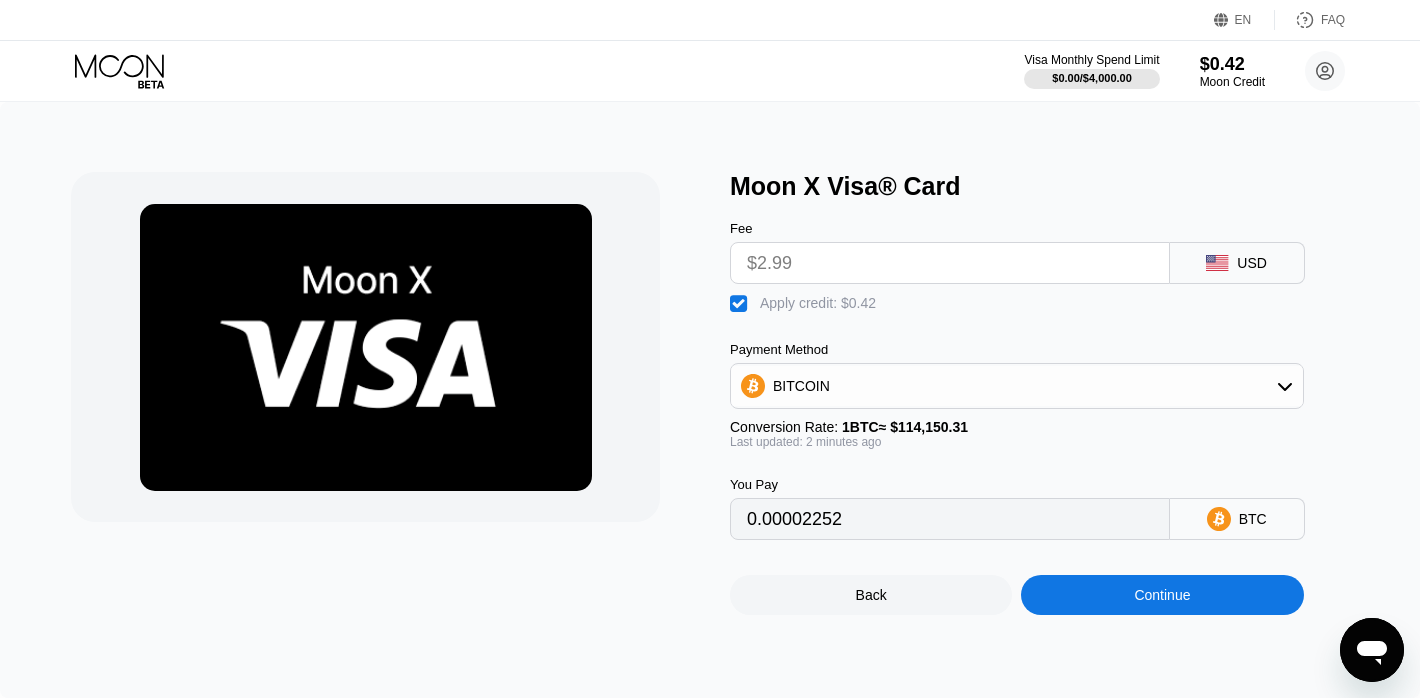click on "Apply credit: $0.42" at bounding box center [818, 303] 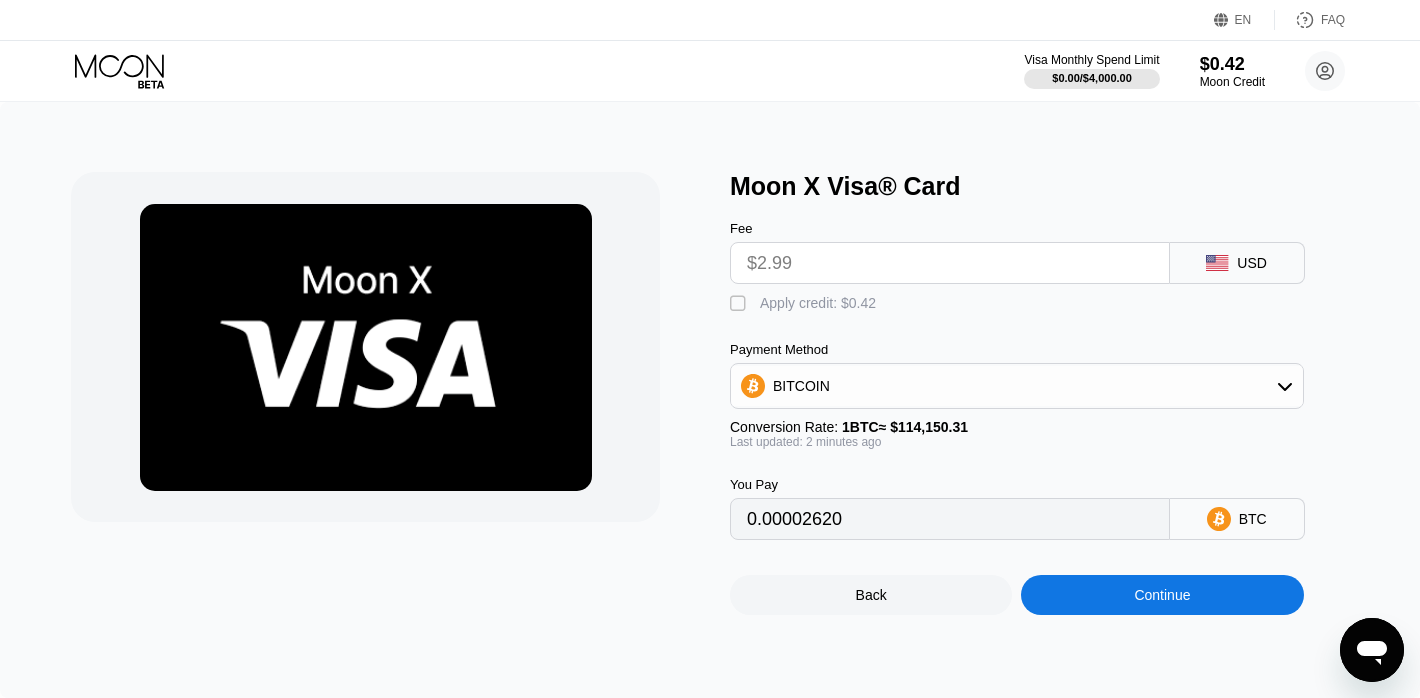 click on "Apply credit: $0.42" at bounding box center [818, 303] 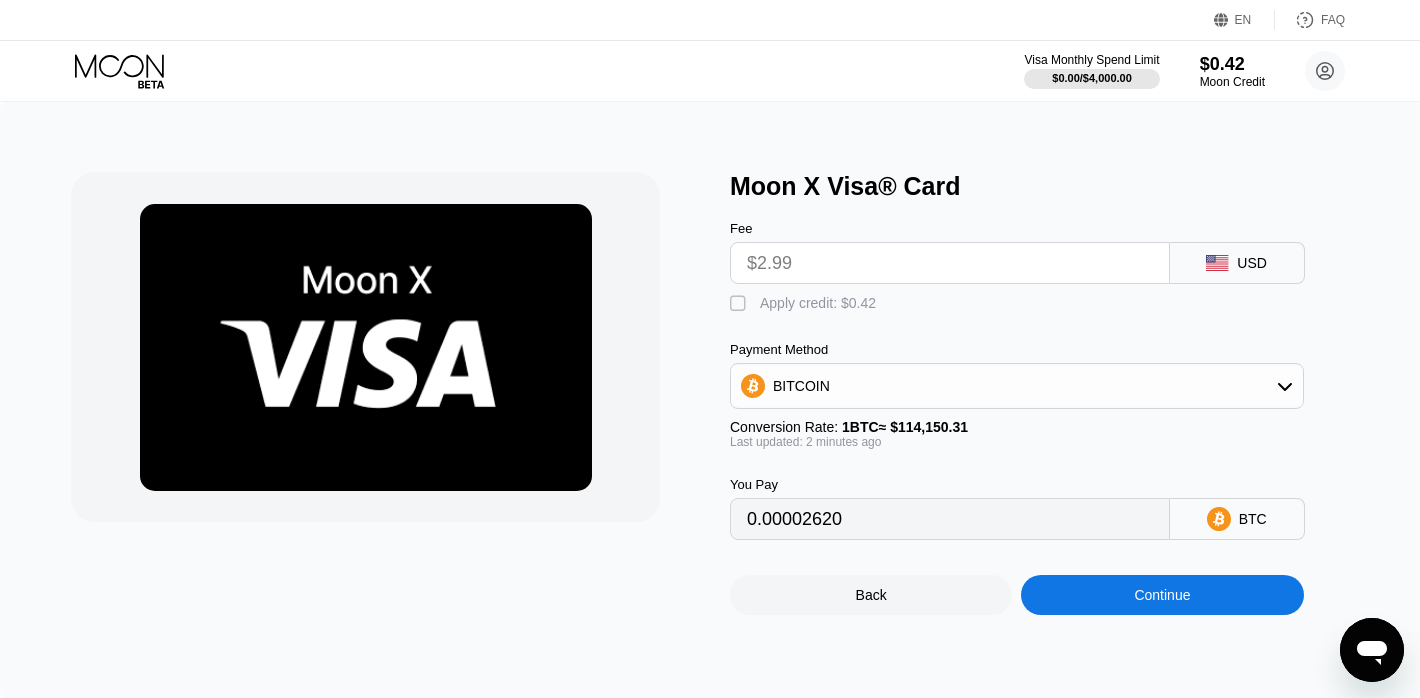 type on "0.00002252" 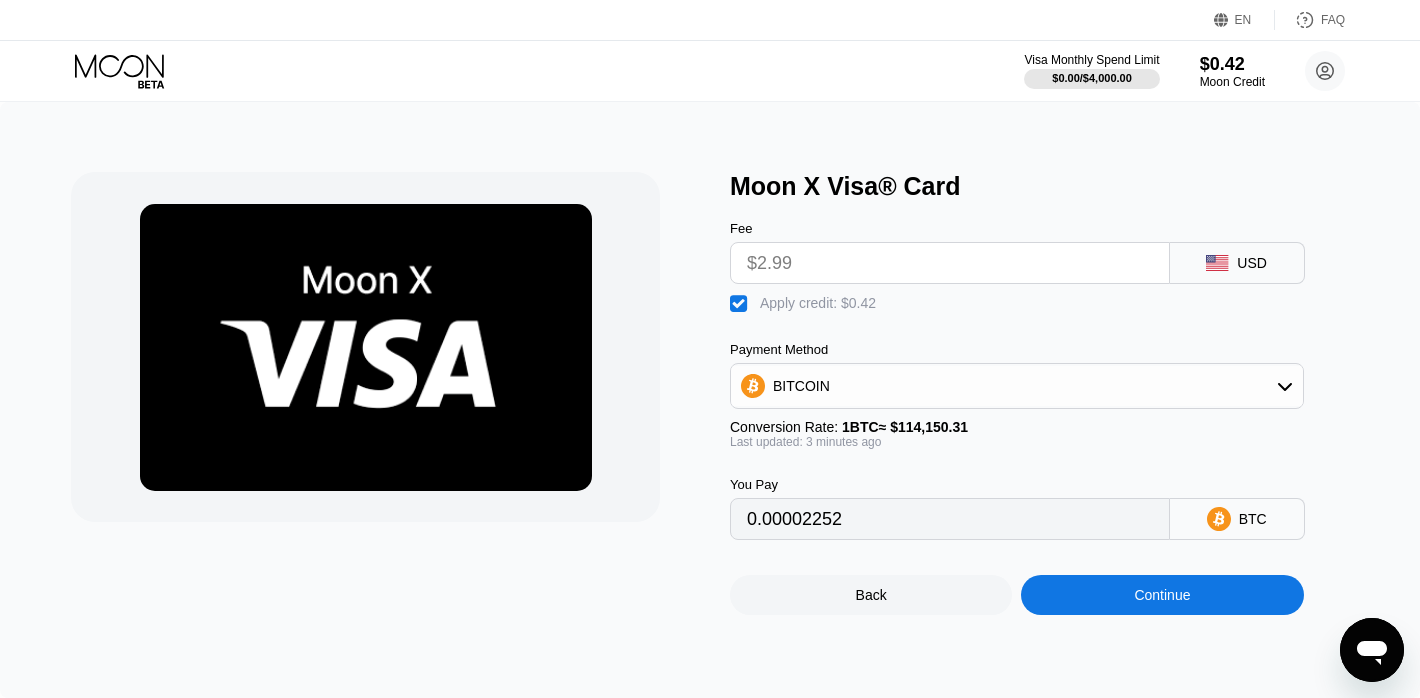 click on "$2.99" at bounding box center [950, 263] 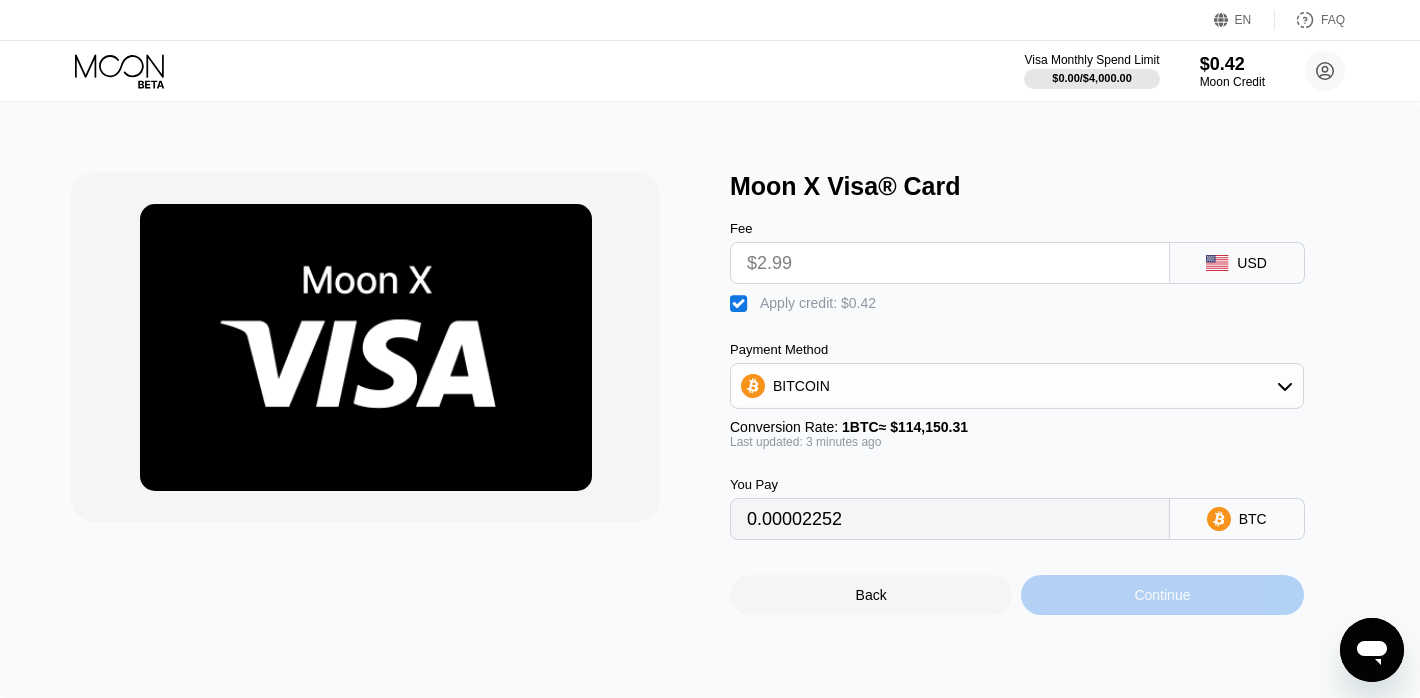 click on "Continue" at bounding box center [1162, 595] 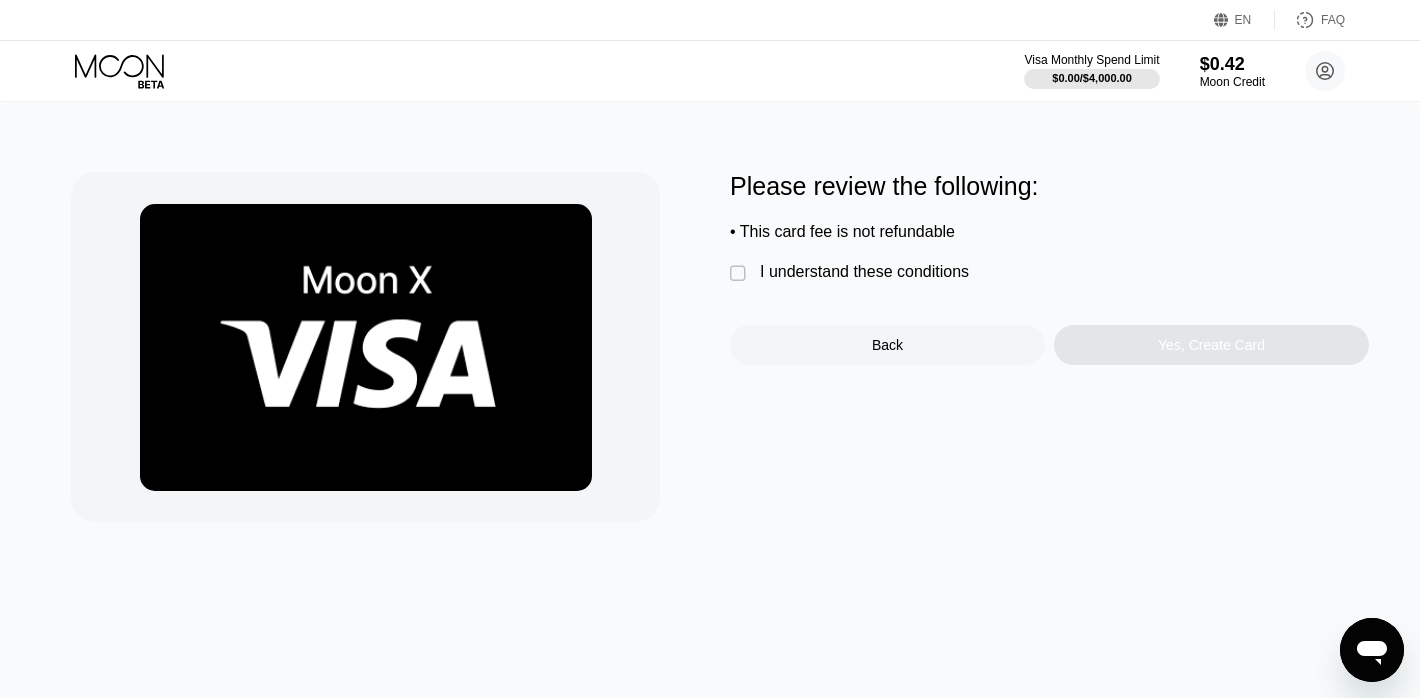 click on "I understand these conditions" at bounding box center [864, 272] 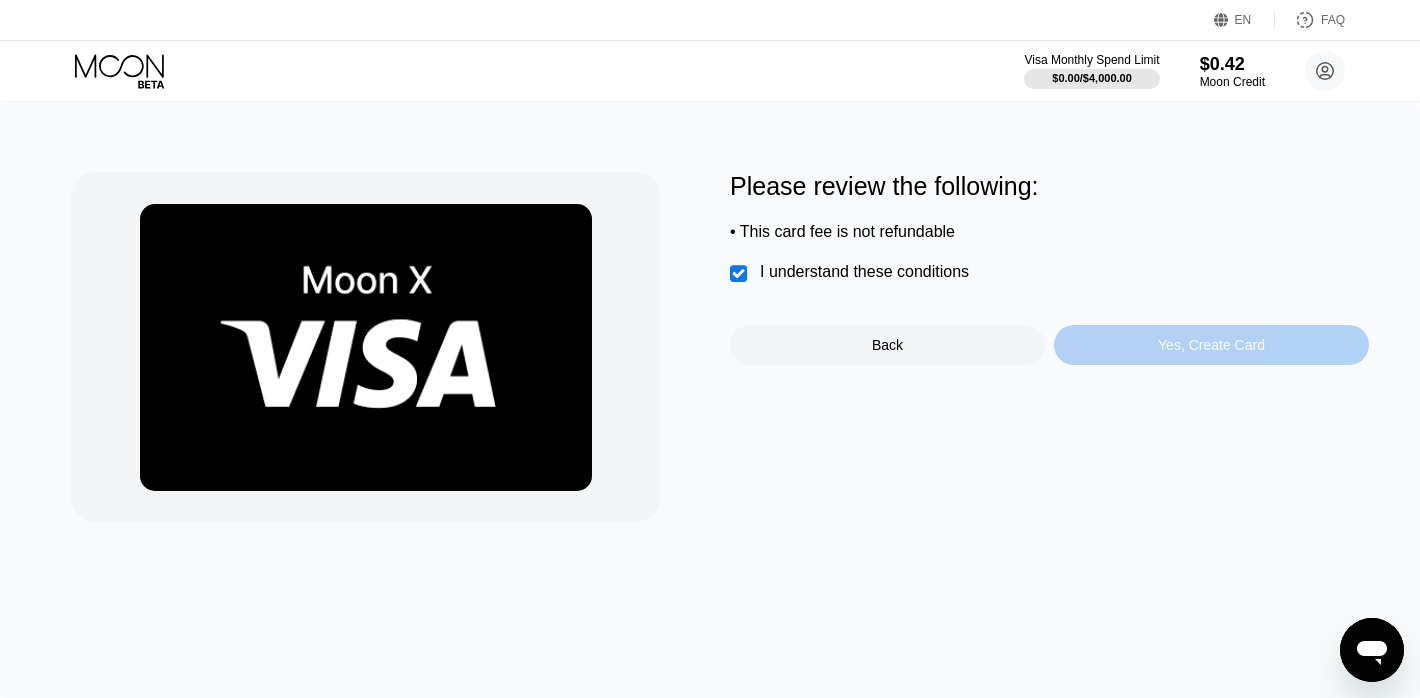 click on "Yes, Create Card" at bounding box center (1211, 345) 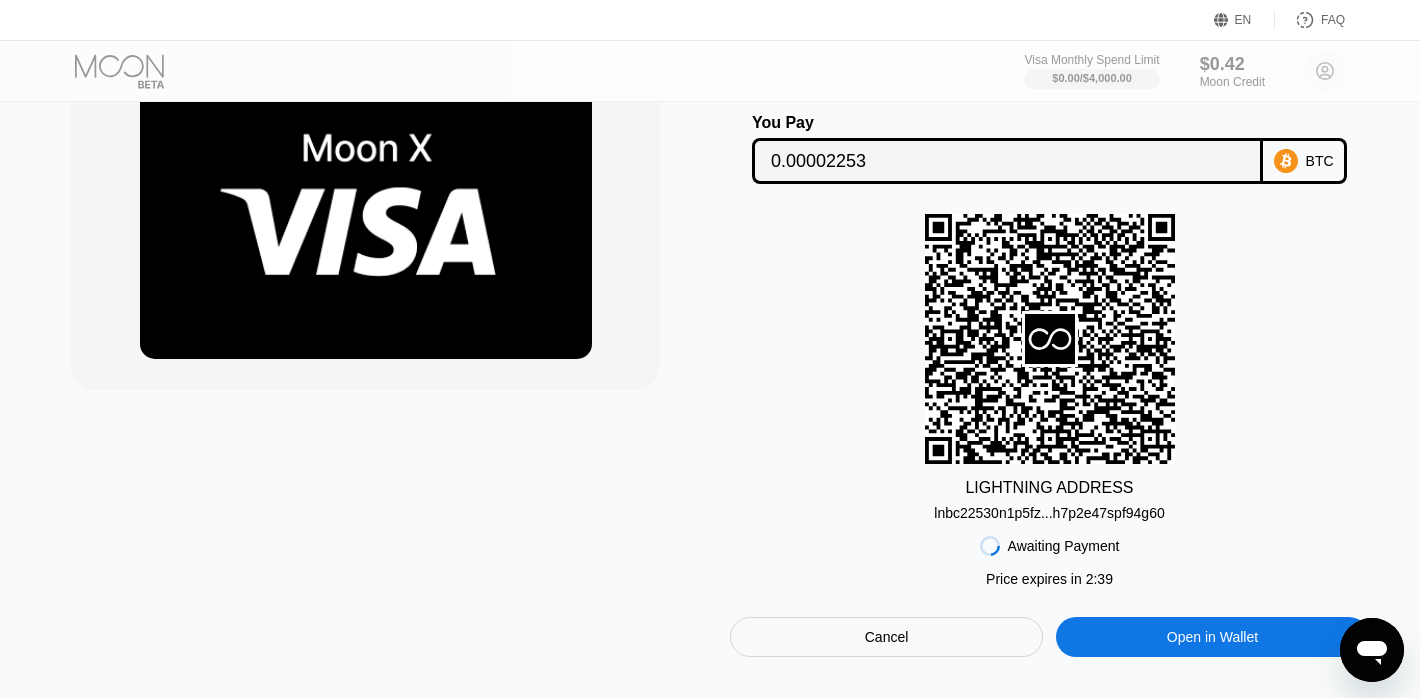 scroll, scrollTop: 136, scrollLeft: 0, axis: vertical 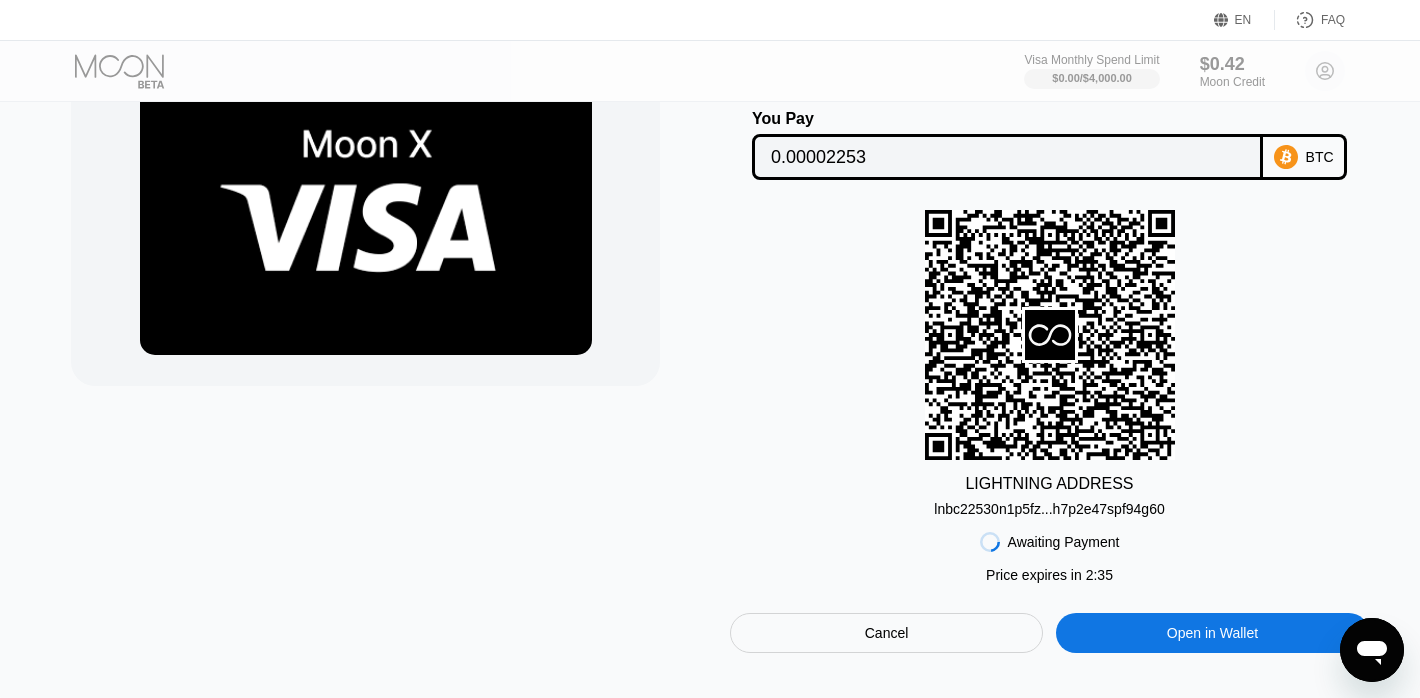 click on "Open in Wallet" at bounding box center [1212, 633] 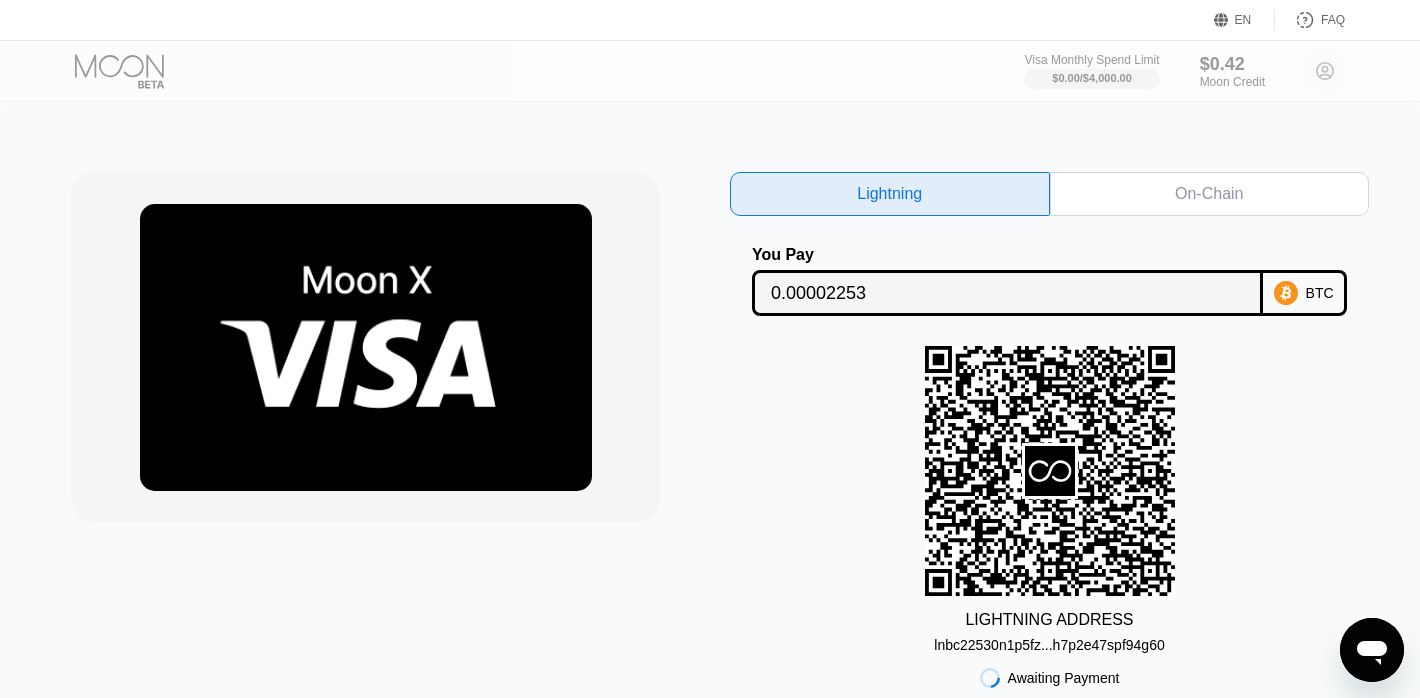 scroll, scrollTop: 136, scrollLeft: 0, axis: vertical 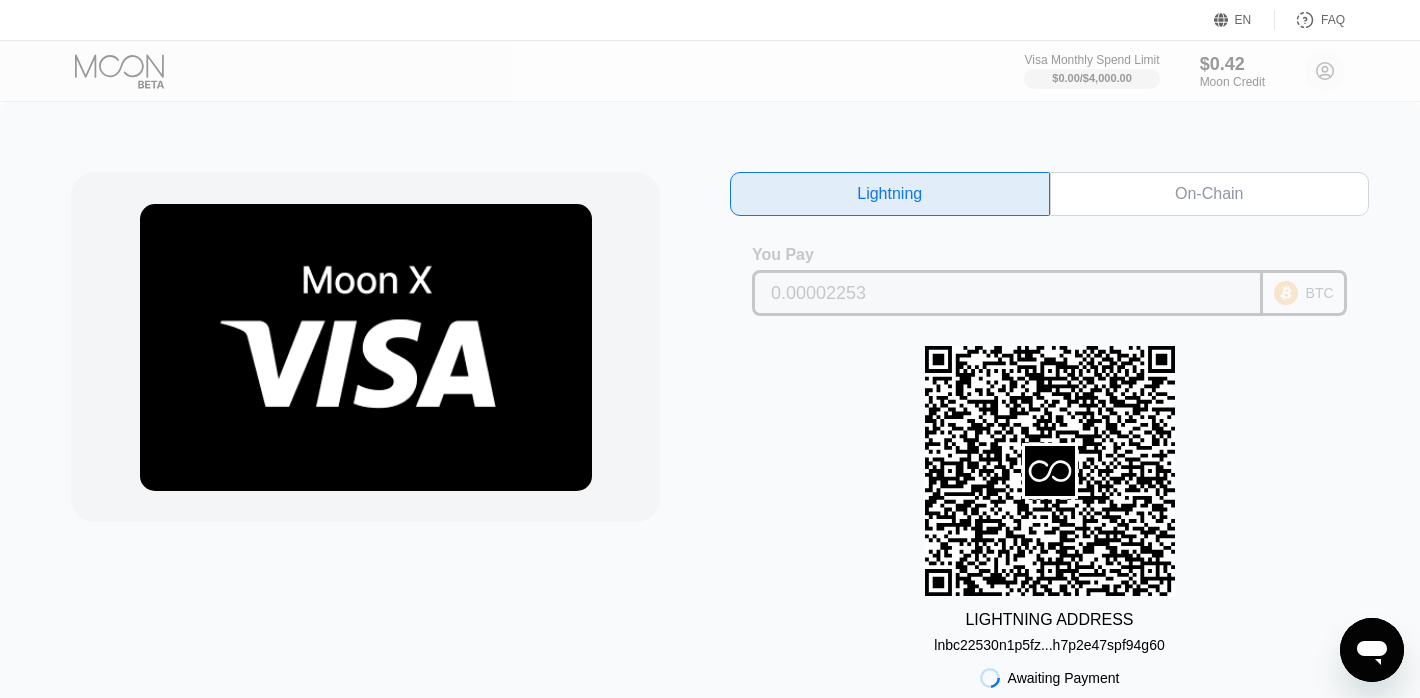click on "BTC" at bounding box center [1305, 293] 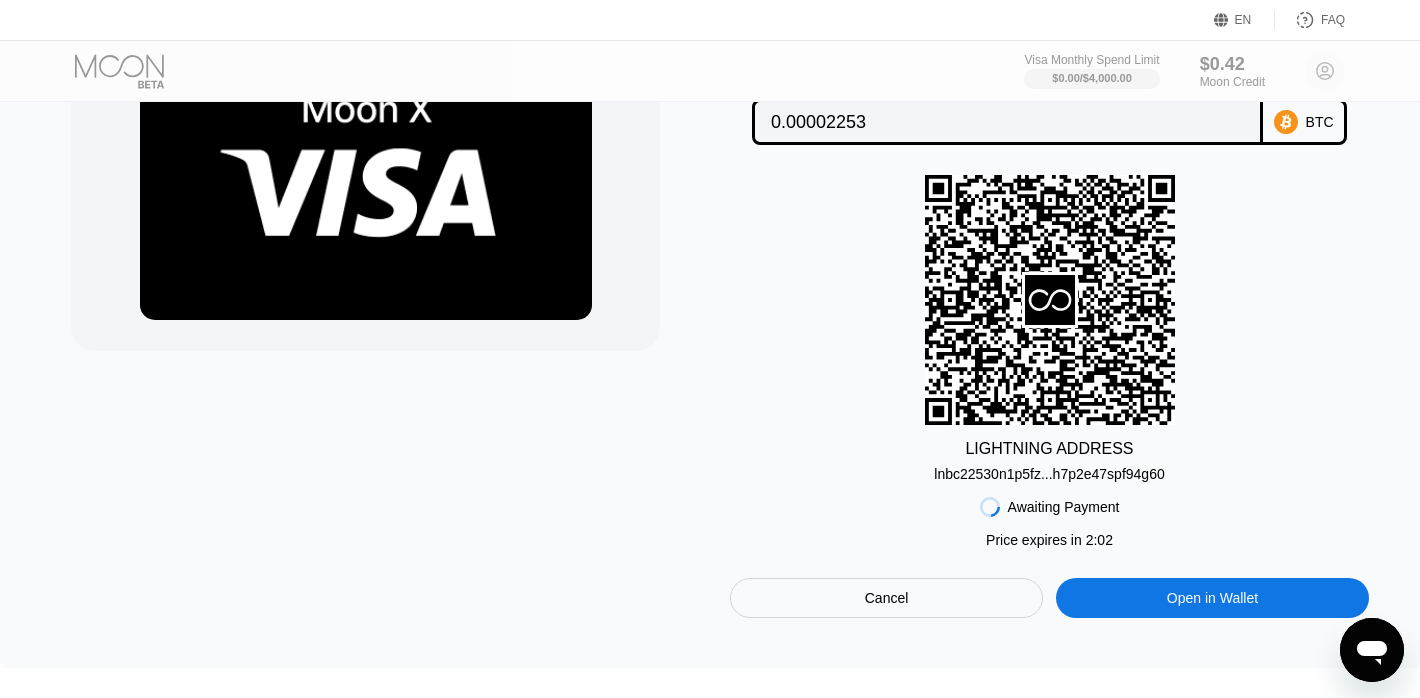scroll, scrollTop: 181, scrollLeft: 0, axis: vertical 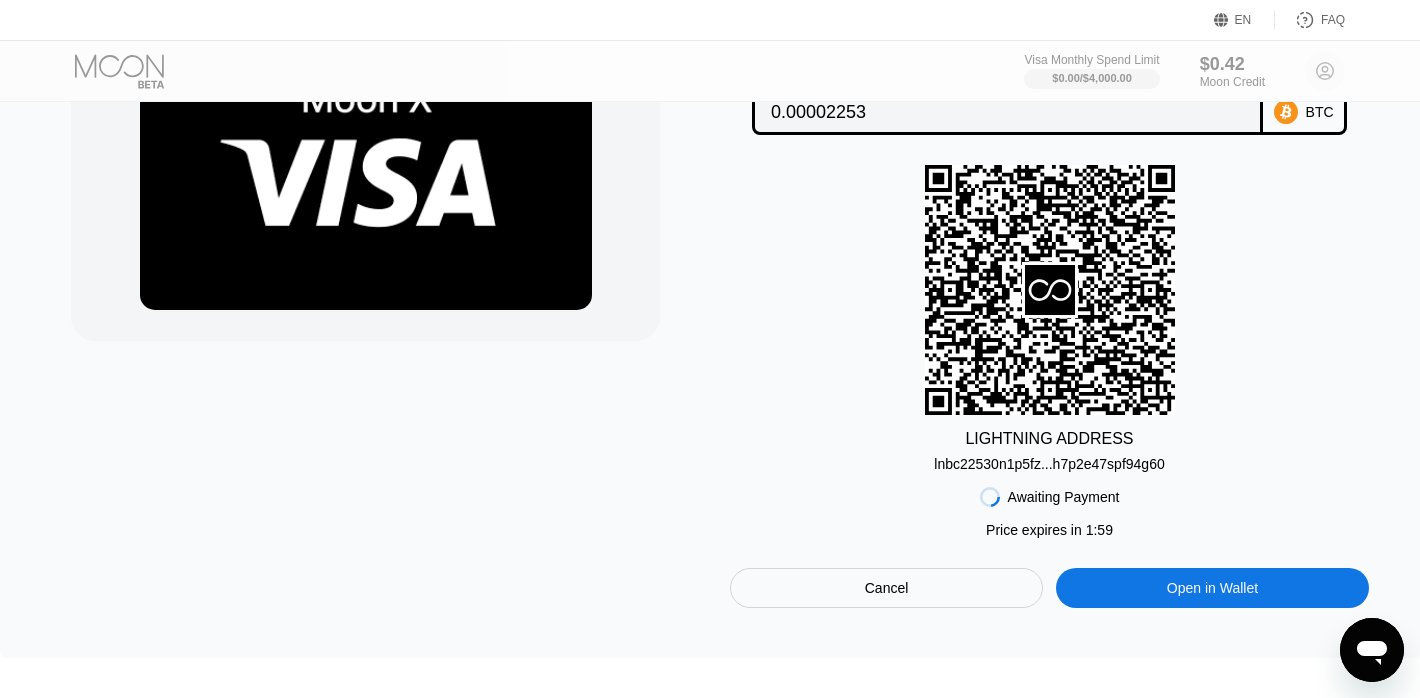 click on "Open in Wallet" at bounding box center [1212, 588] 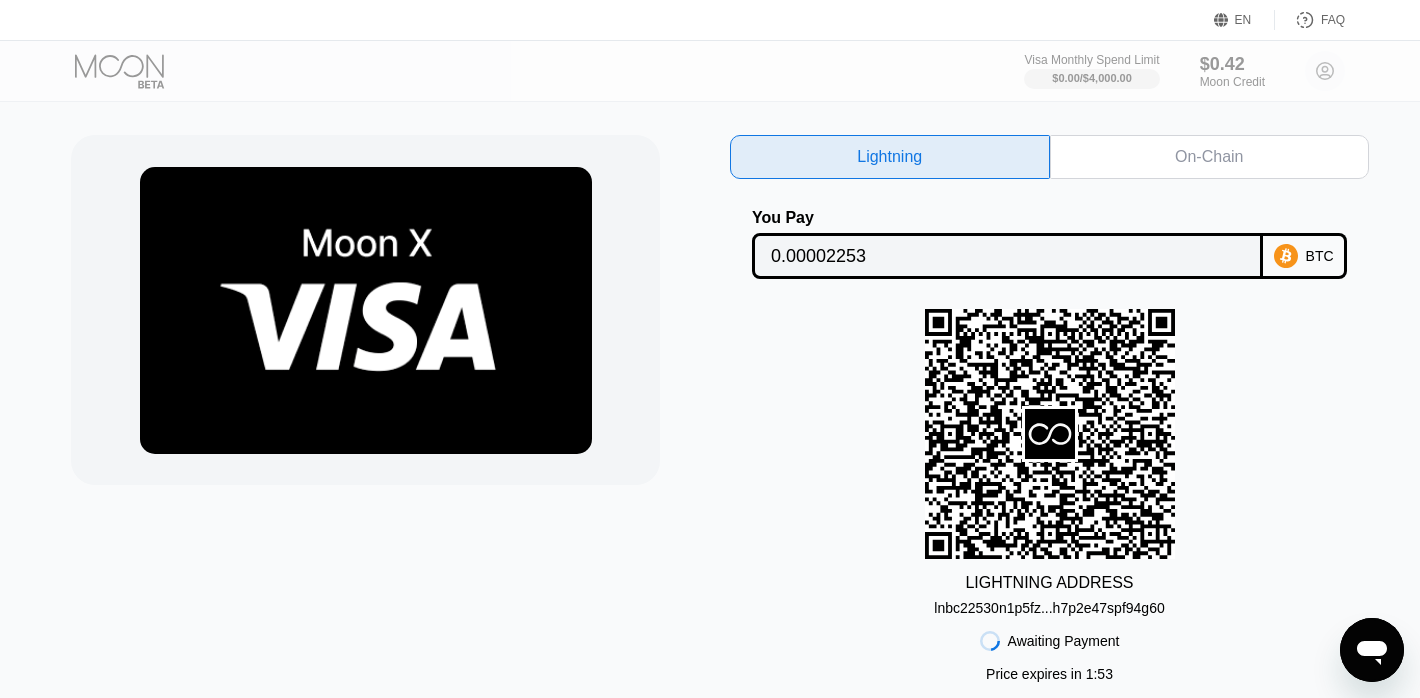 scroll, scrollTop: 0, scrollLeft: 0, axis: both 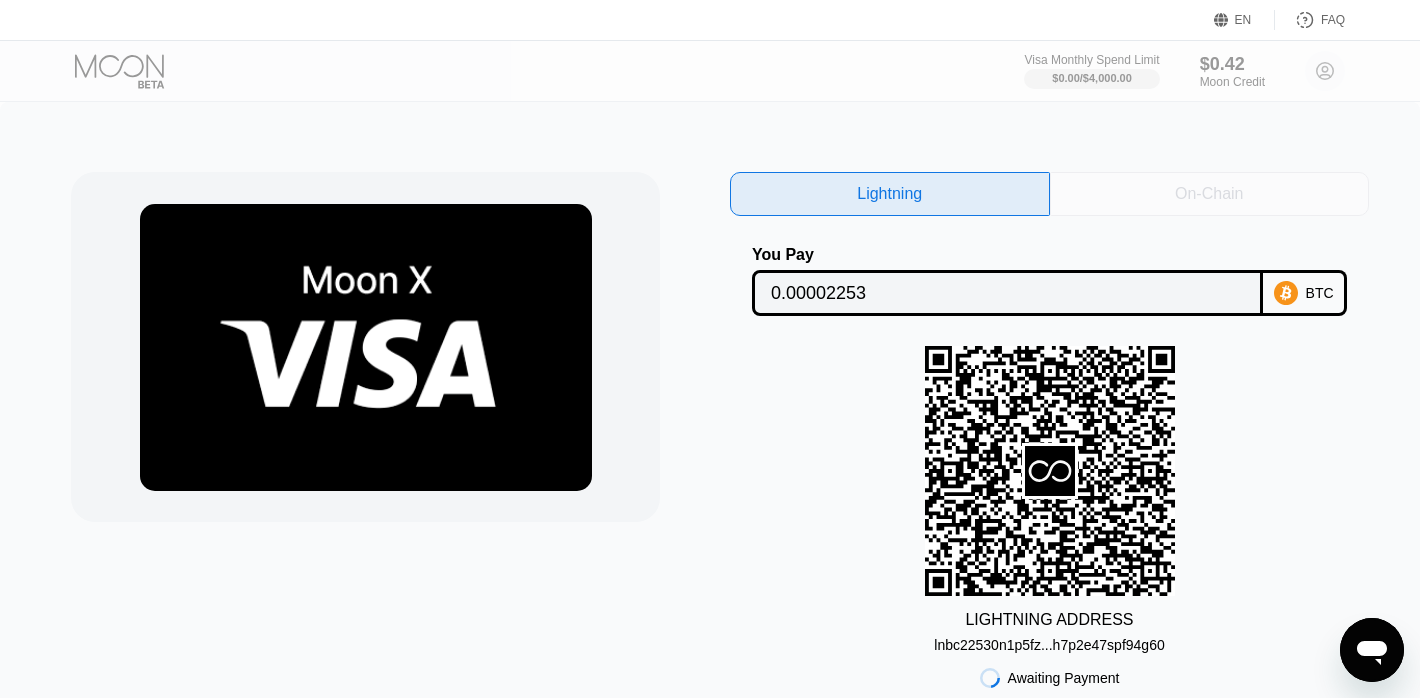 click on "On-Chain" at bounding box center (1209, 194) 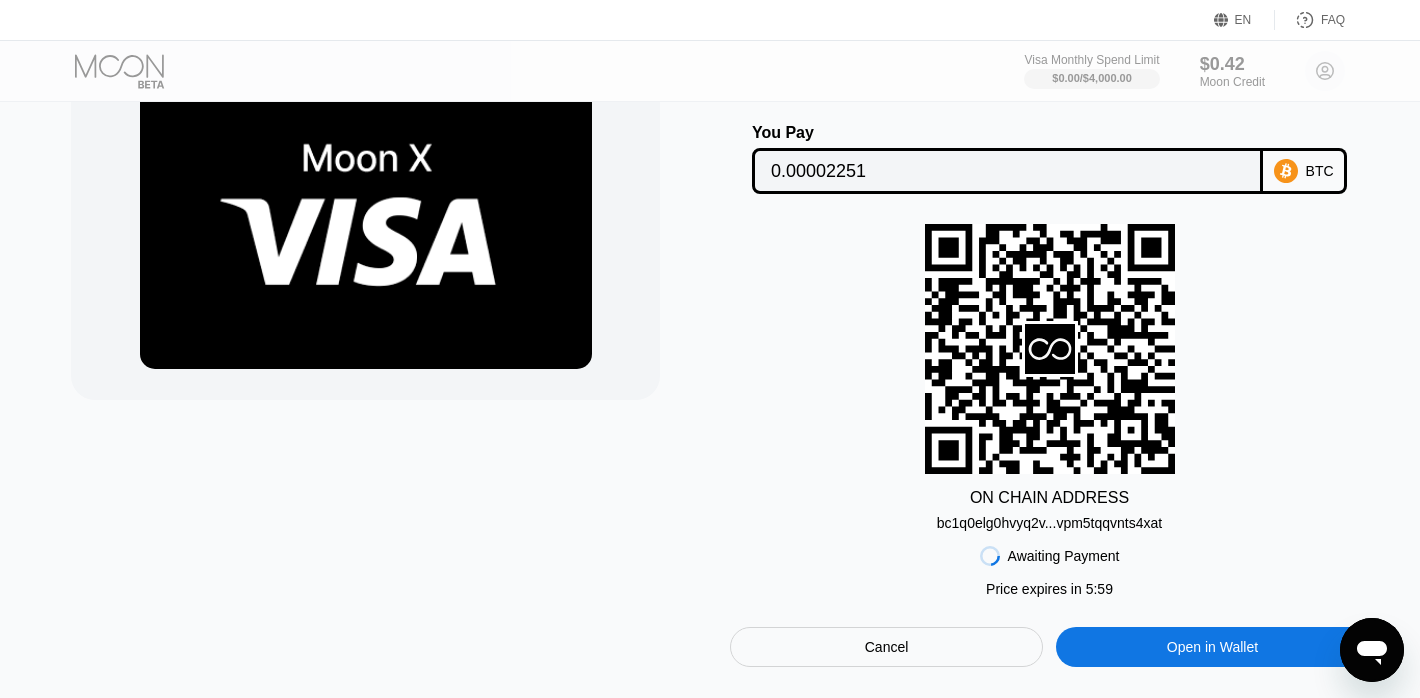 scroll, scrollTop: 135, scrollLeft: 0, axis: vertical 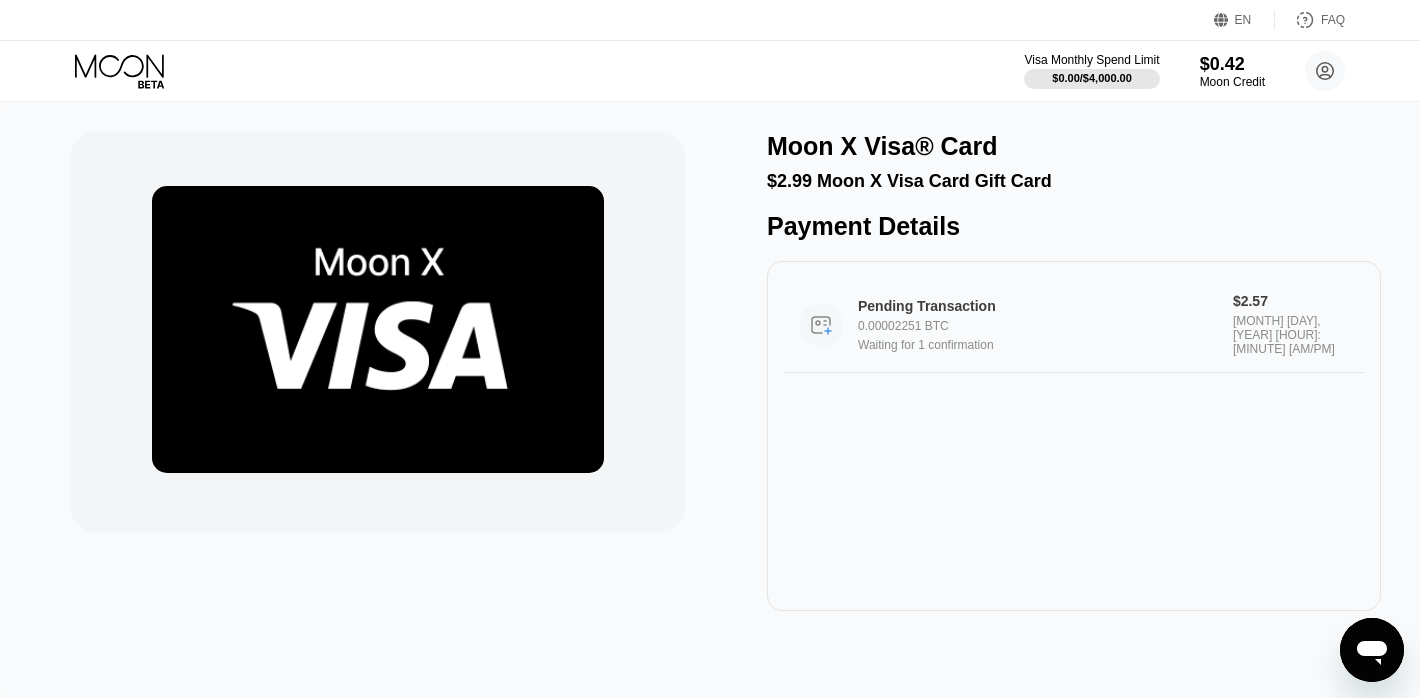 click on "[STATUS] [TRANSACTION] [AMOUNT] [CURRENCY] [CONFIRMATION] [CONFIRMATION_COUNT]" at bounding box center (1046, 325) 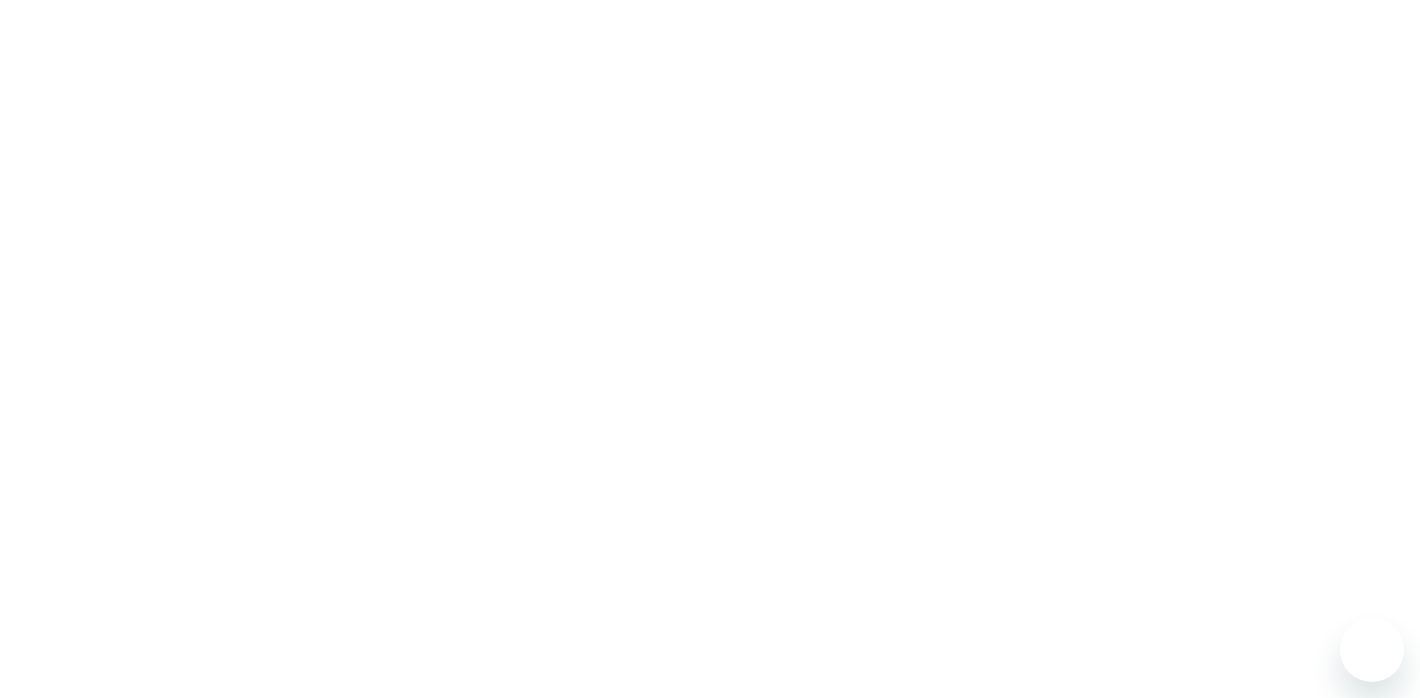 scroll, scrollTop: 0, scrollLeft: 0, axis: both 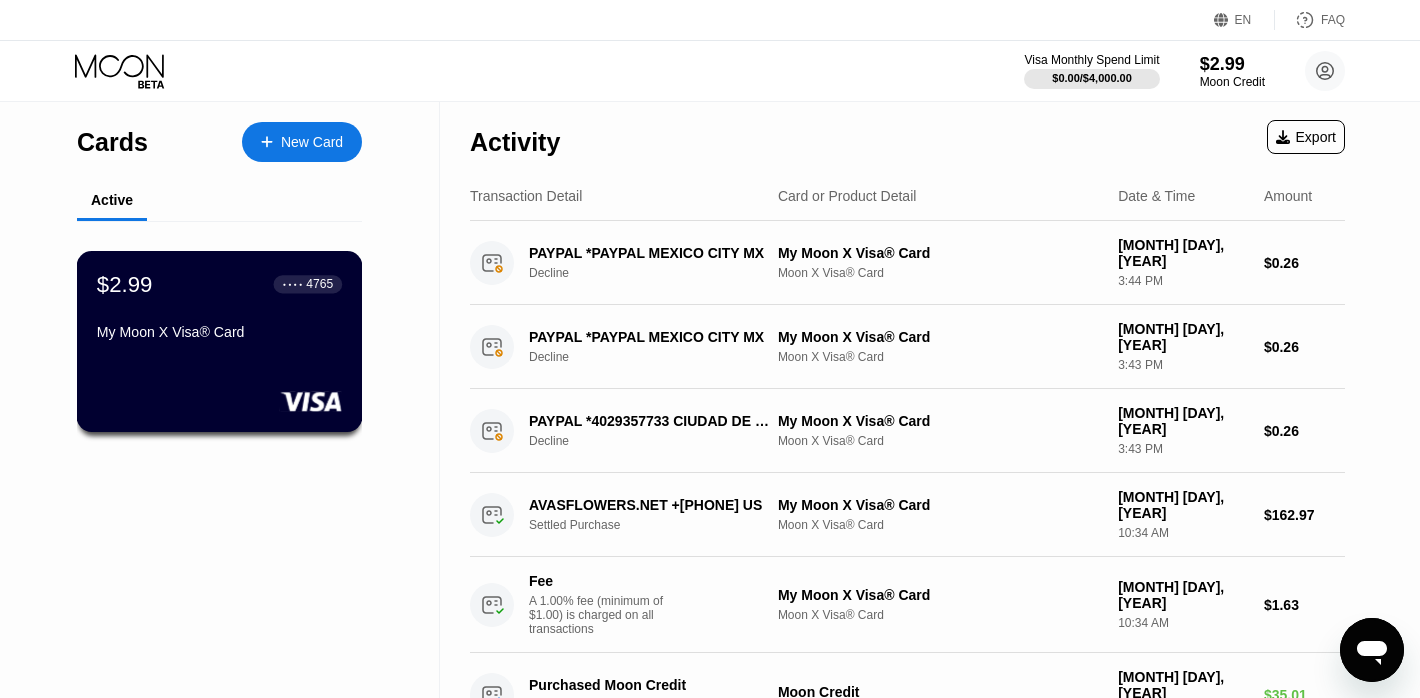 click on "My Moon X Visa® Card" at bounding box center (219, 336) 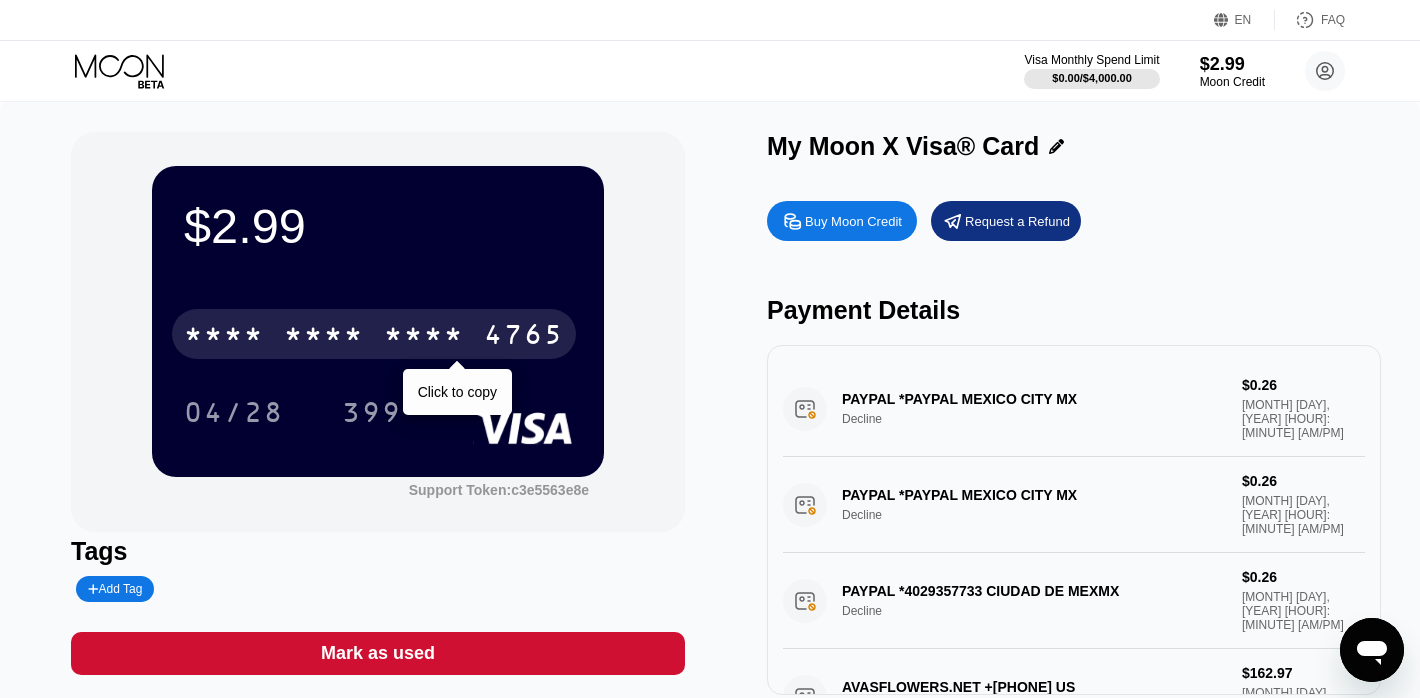 click on "* * * *" at bounding box center (424, 337) 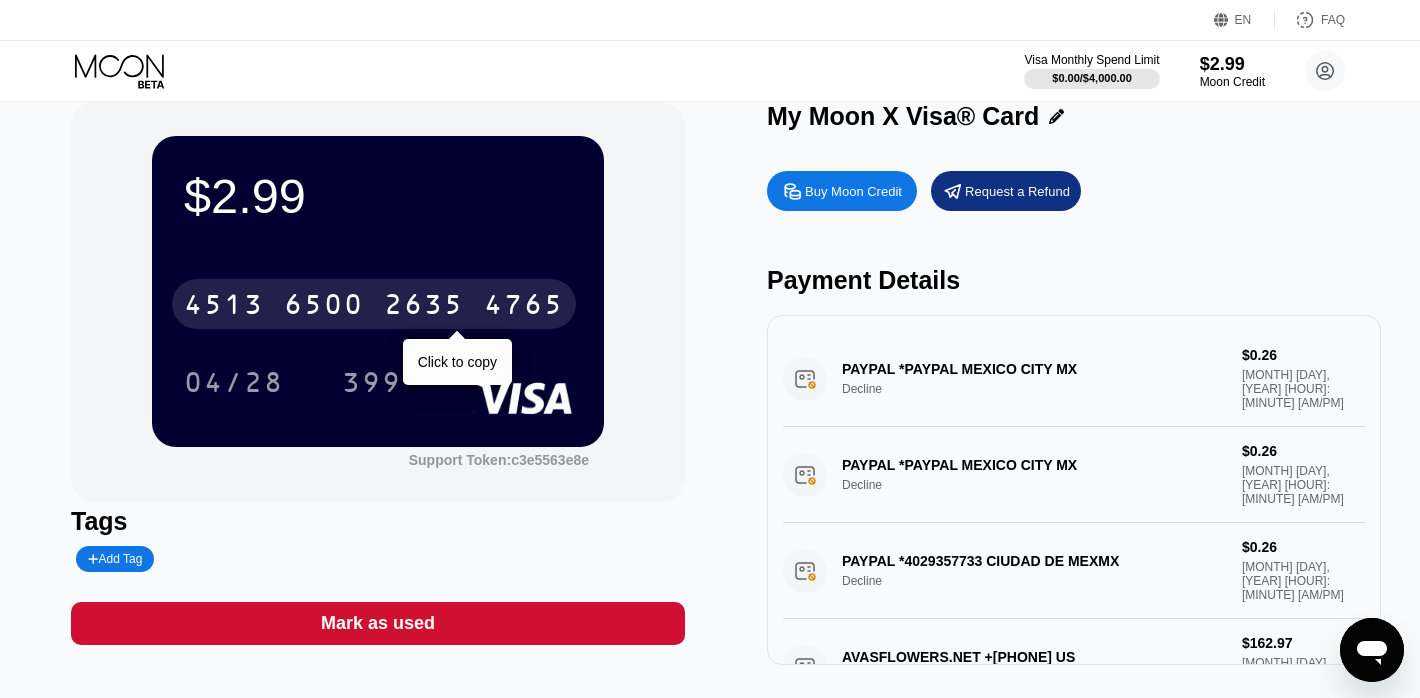scroll, scrollTop: 33, scrollLeft: 0, axis: vertical 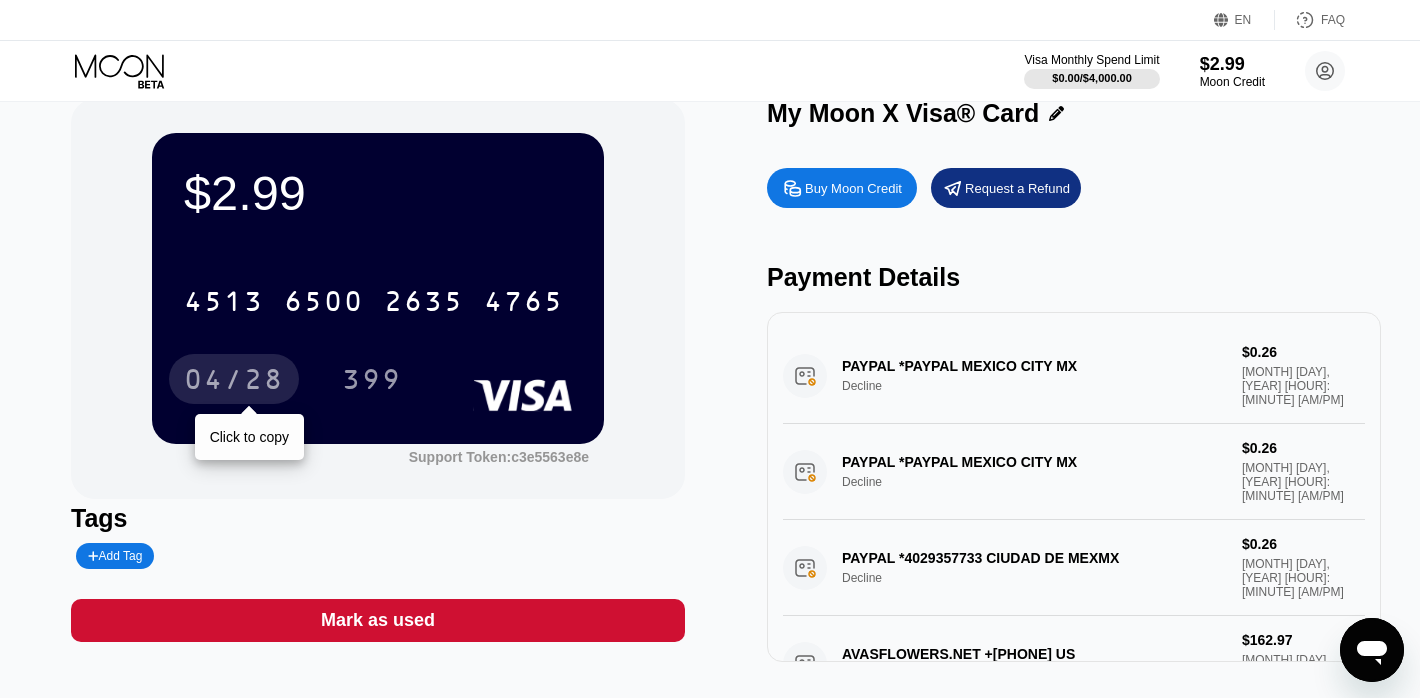 click on "04/28" at bounding box center [234, 382] 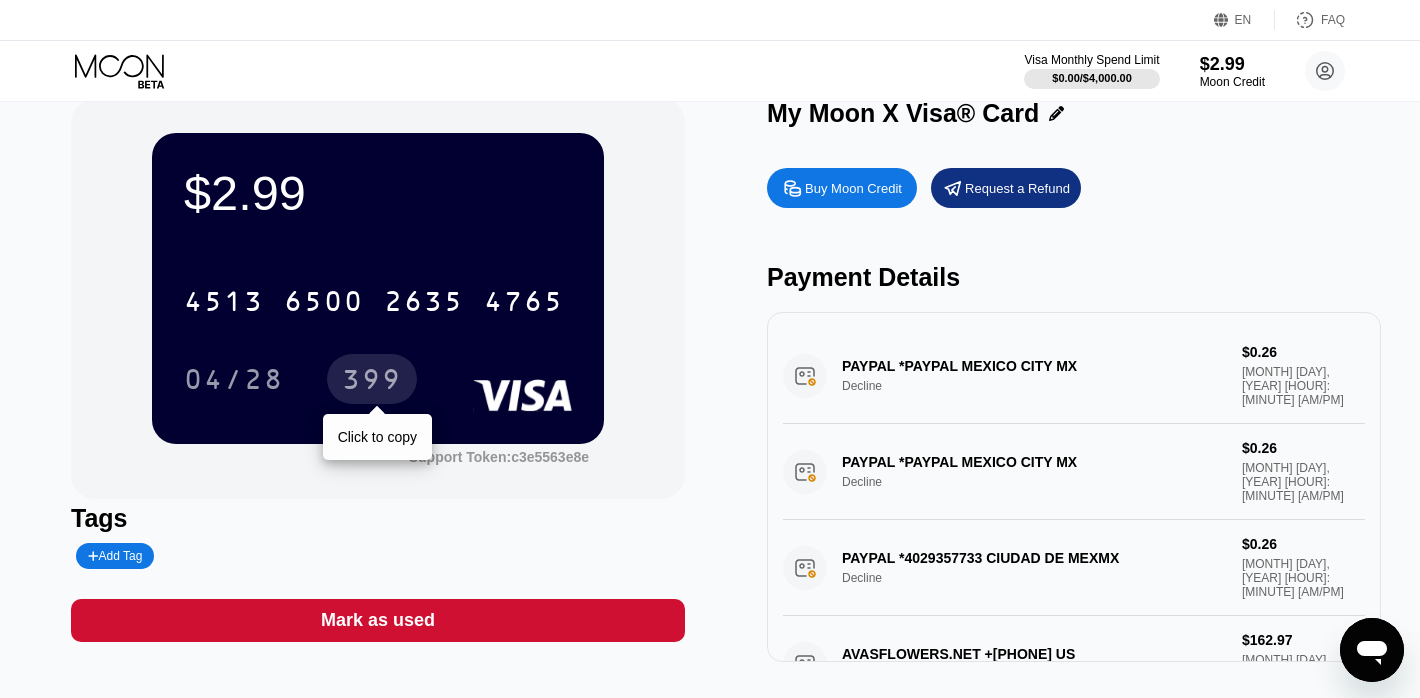click on "399" at bounding box center [372, 382] 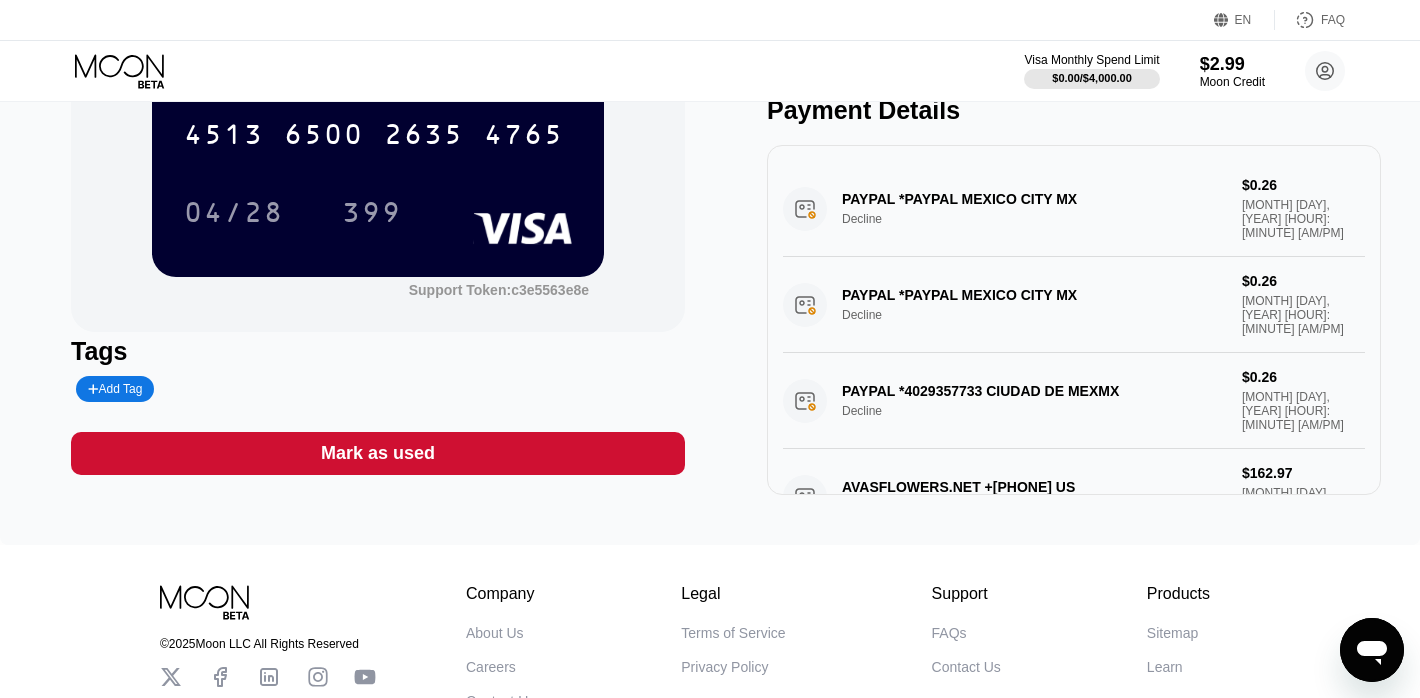scroll, scrollTop: 243, scrollLeft: 0, axis: vertical 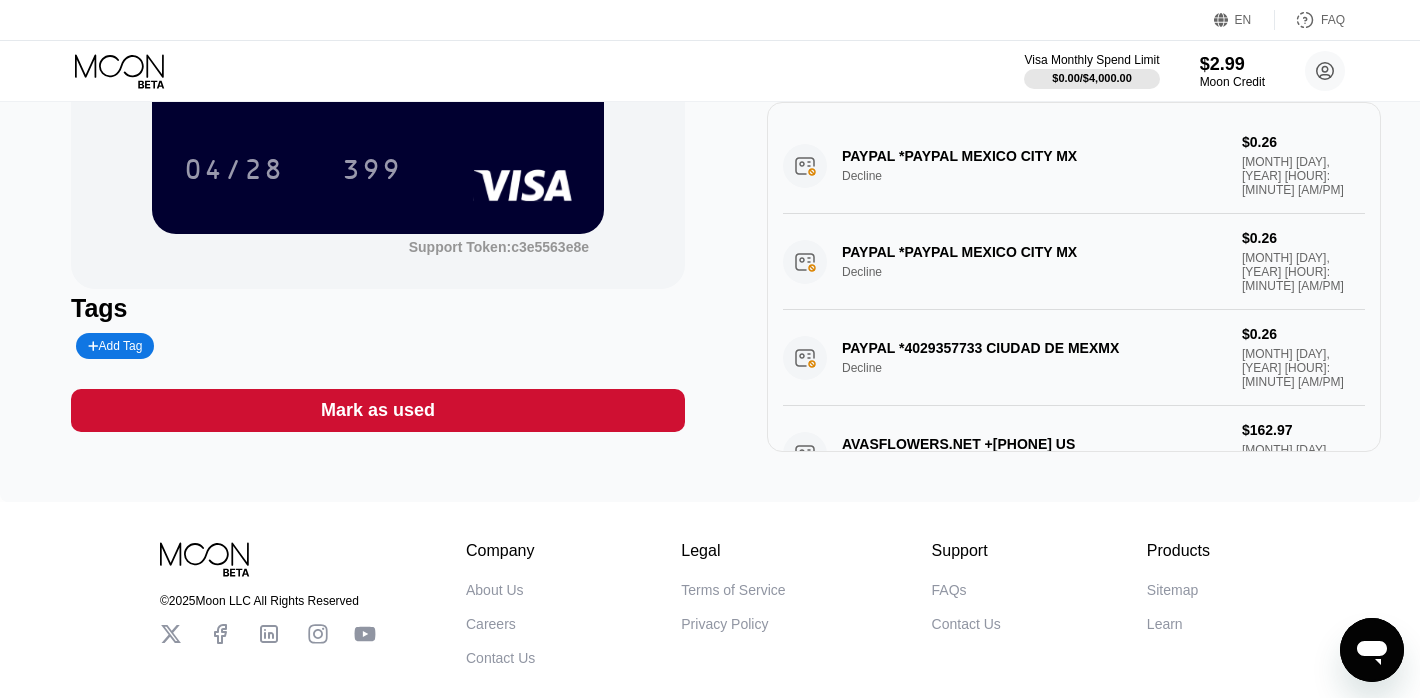 click on "Mark as used" at bounding box center (378, 410) 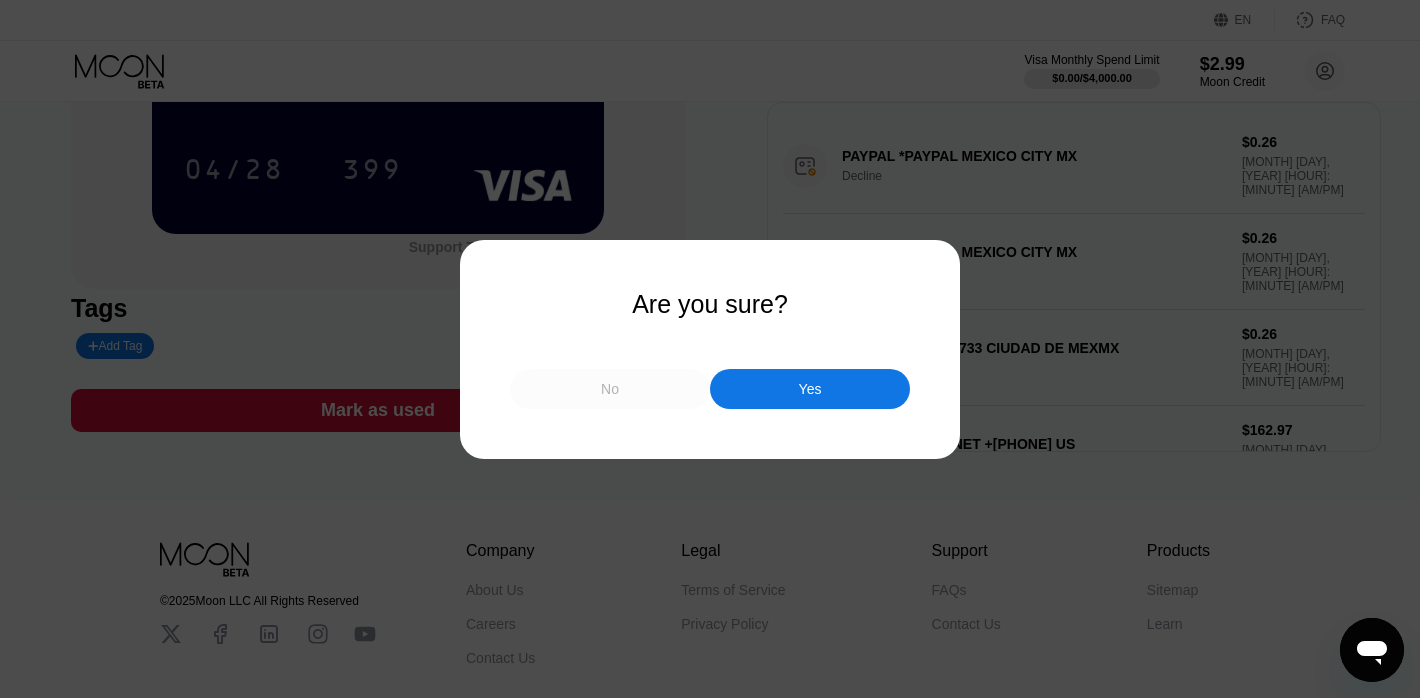 click on "No" at bounding box center (610, 389) 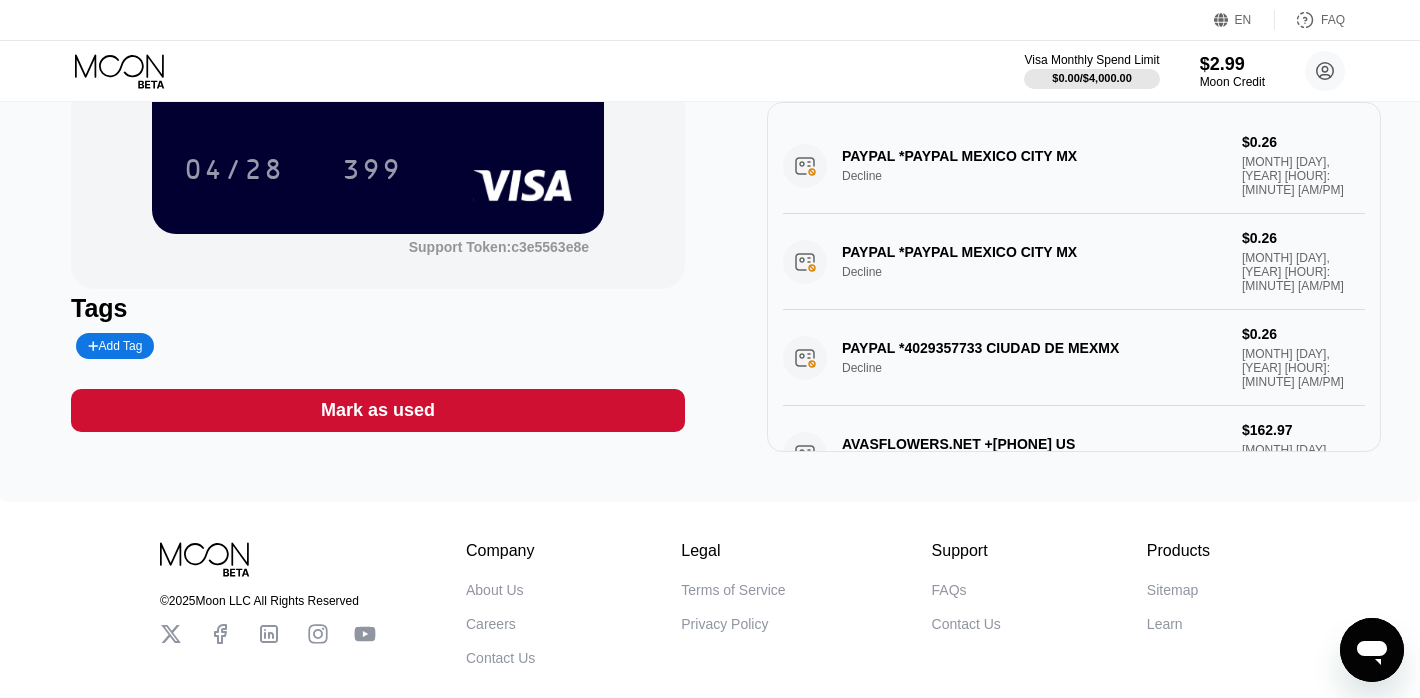 click on "Add Tag" at bounding box center (115, 346) 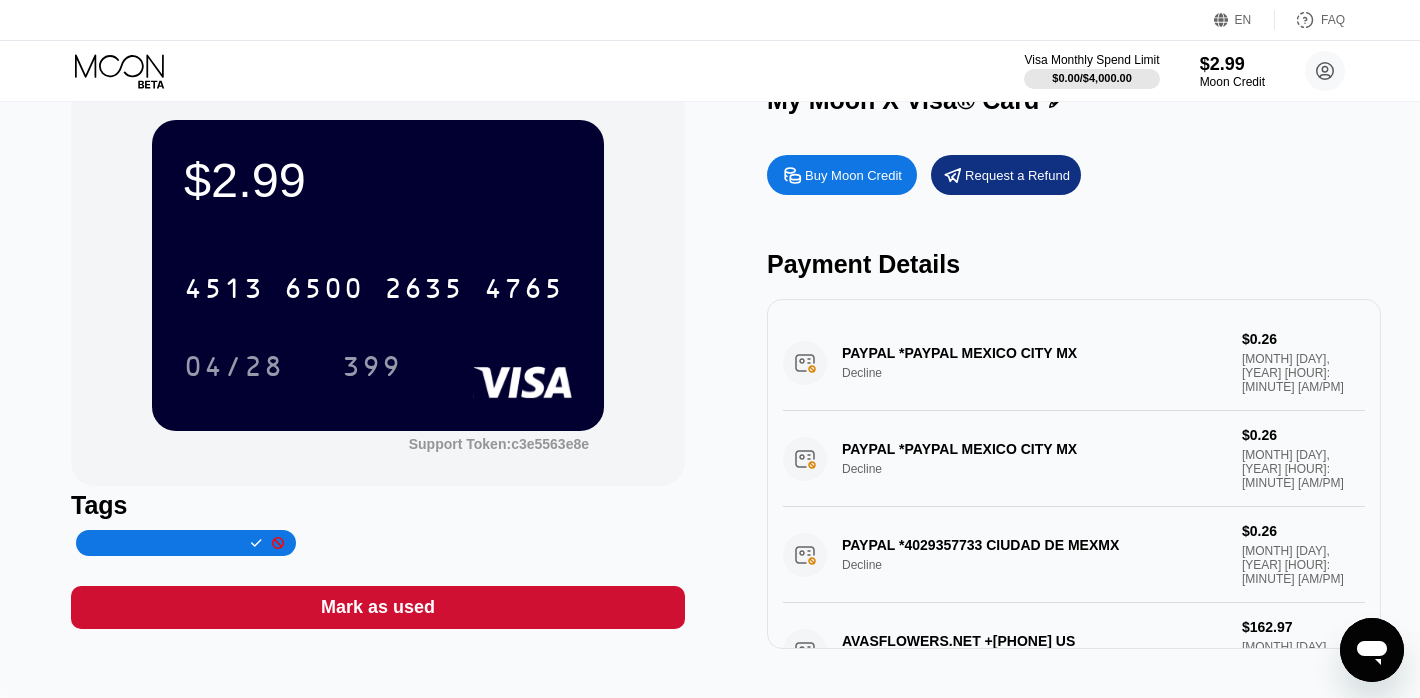 scroll, scrollTop: 0, scrollLeft: 0, axis: both 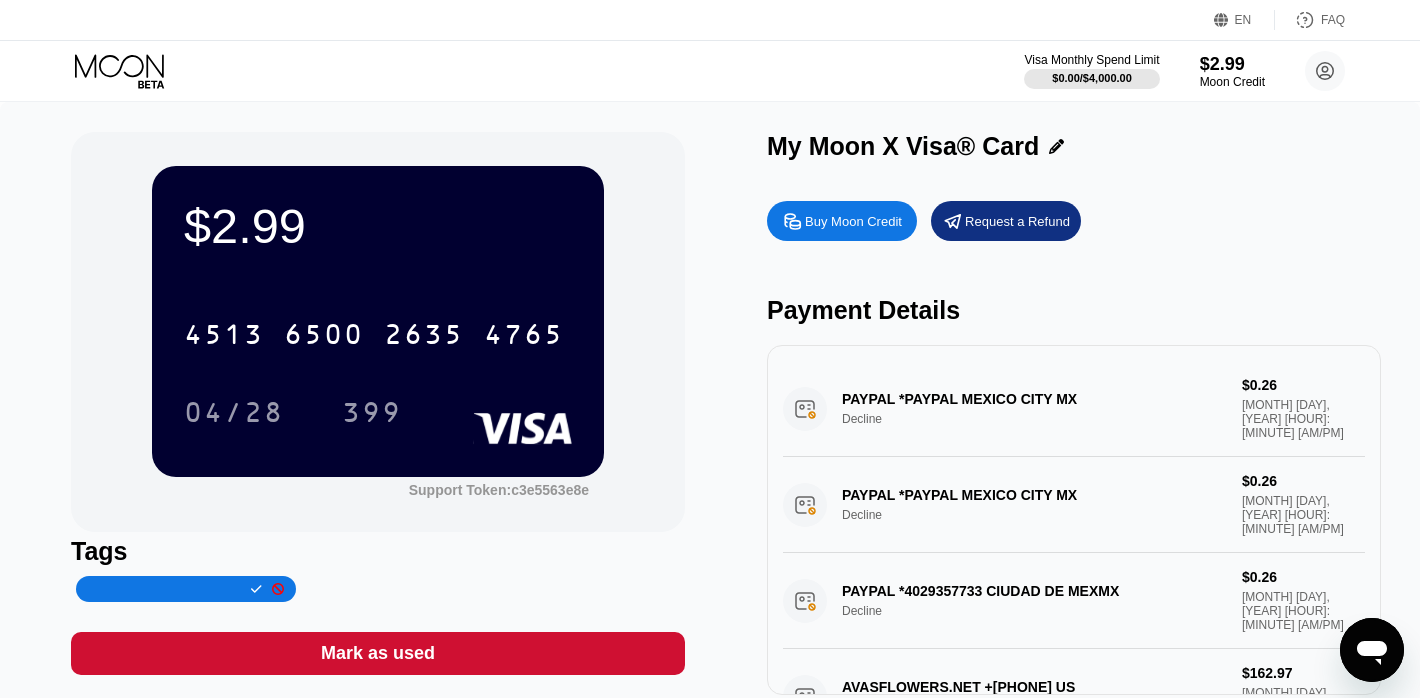 click on "4513 6500 2635 4765" at bounding box center (378, 328) 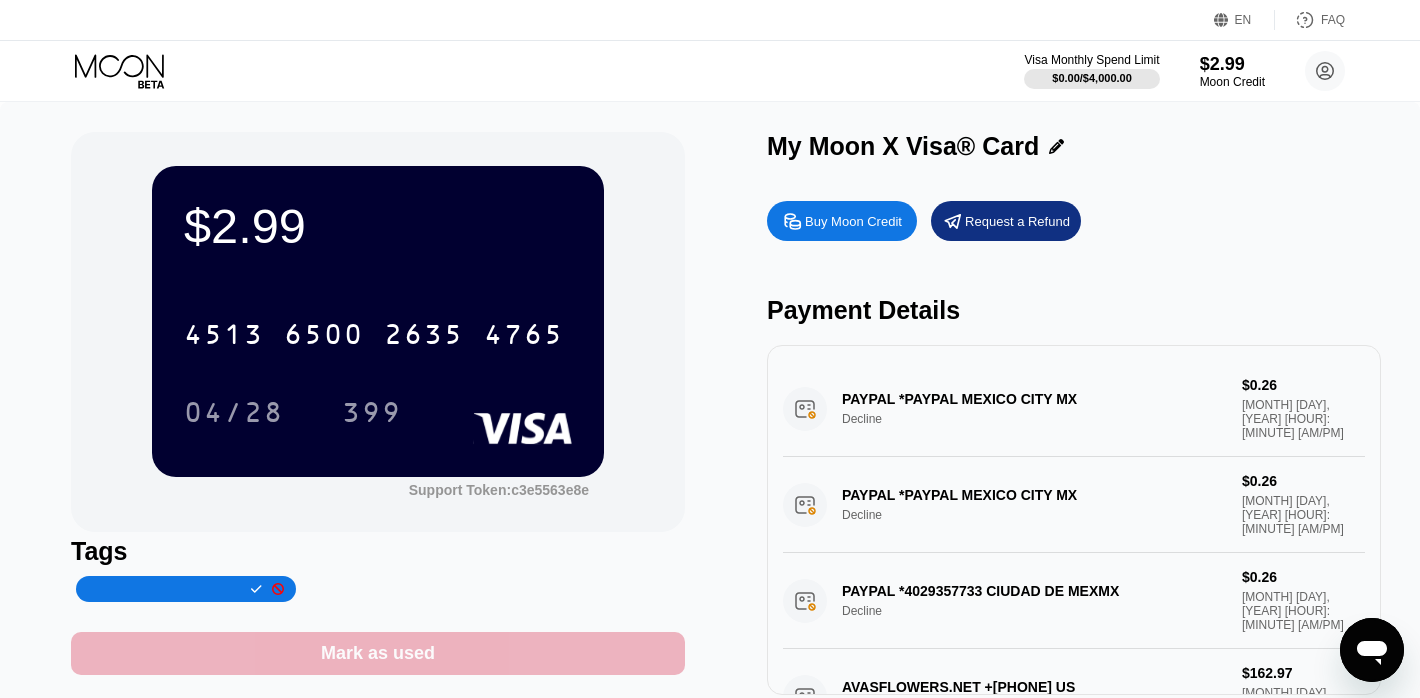 click on "Mark as used" at bounding box center (378, 653) 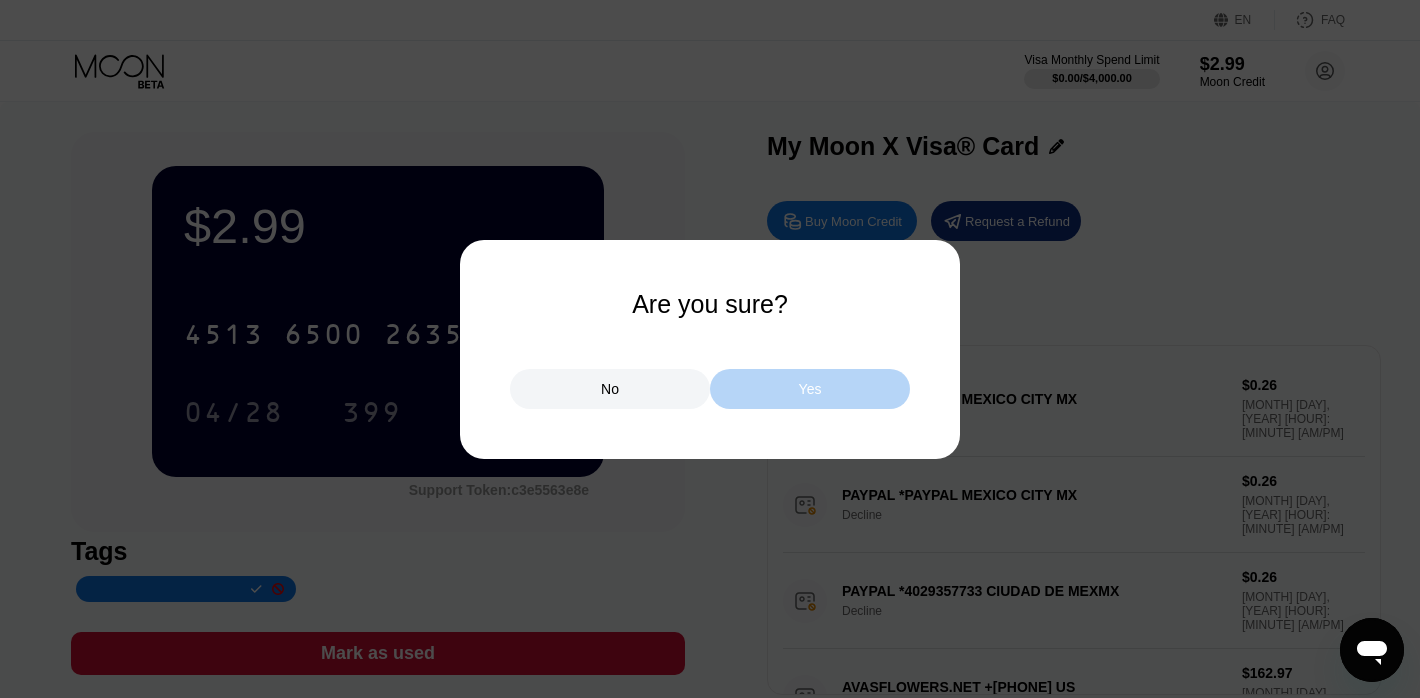 click on "Yes" at bounding box center [810, 389] 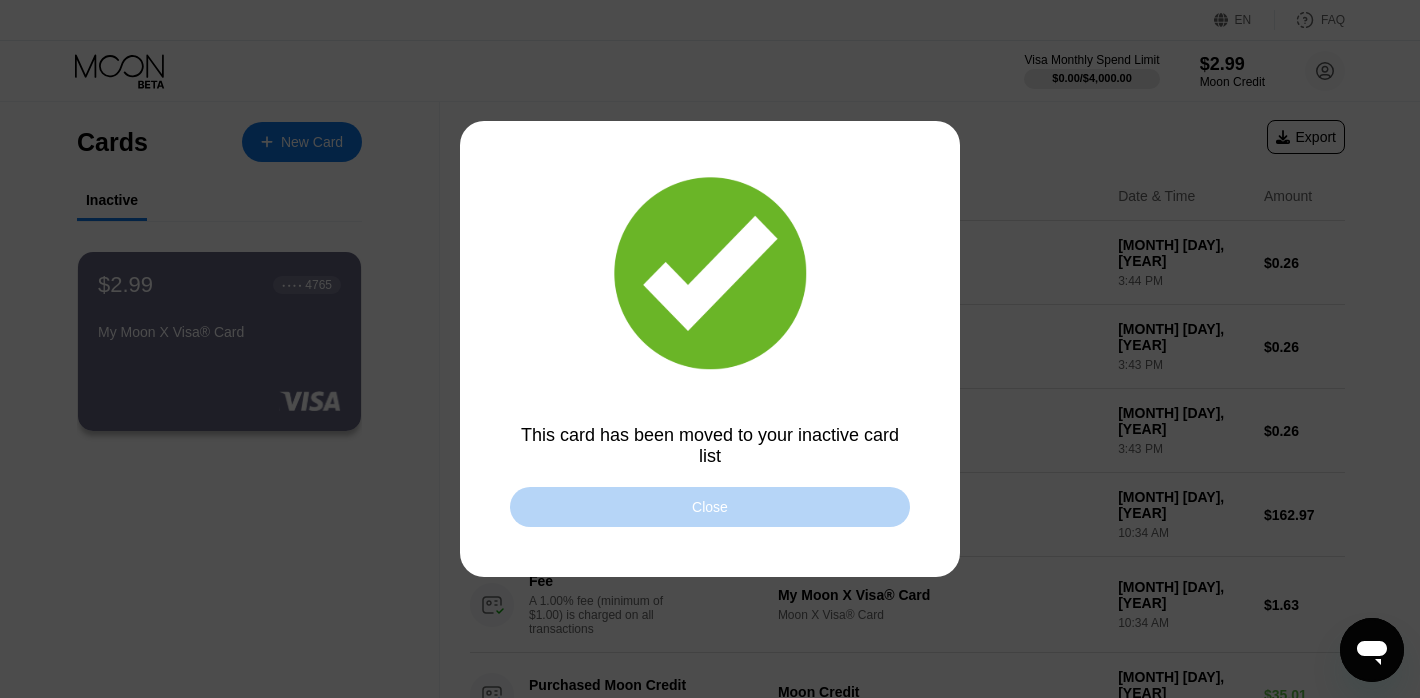 click on "Close" at bounding box center [710, 507] 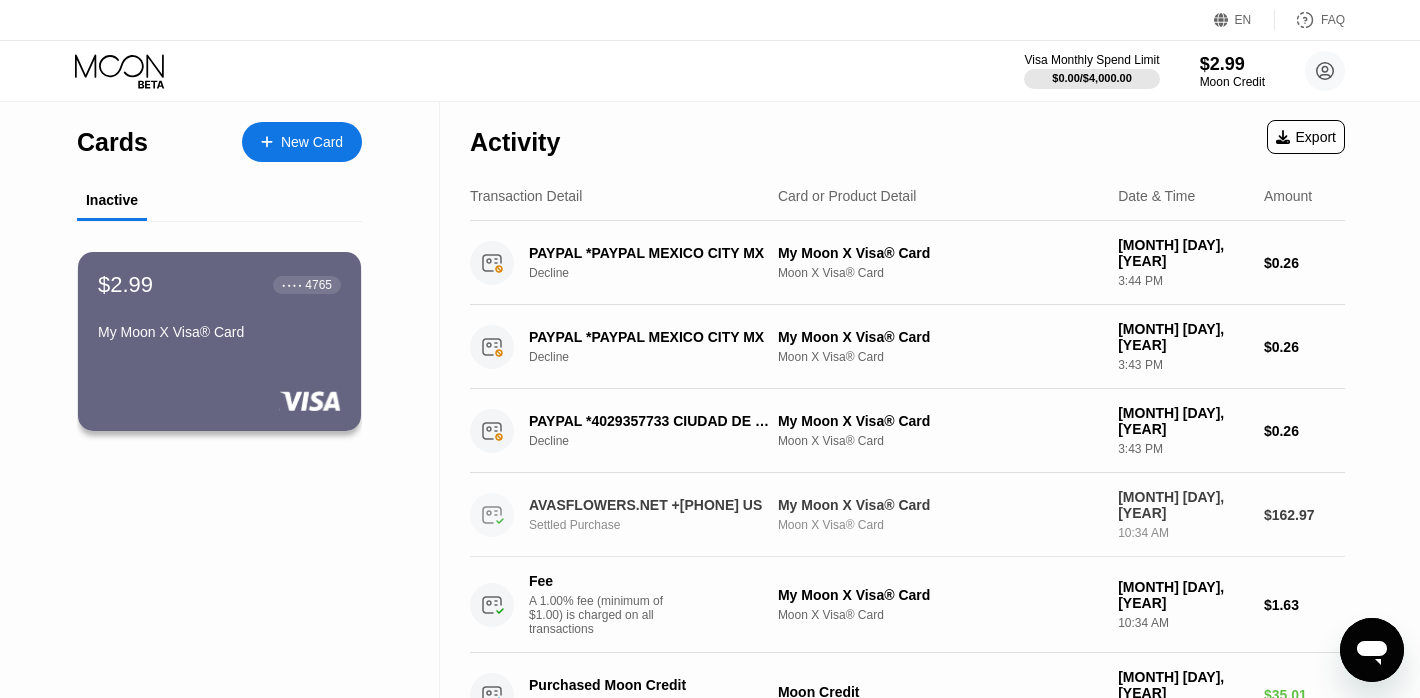 scroll, scrollTop: 8, scrollLeft: 0, axis: vertical 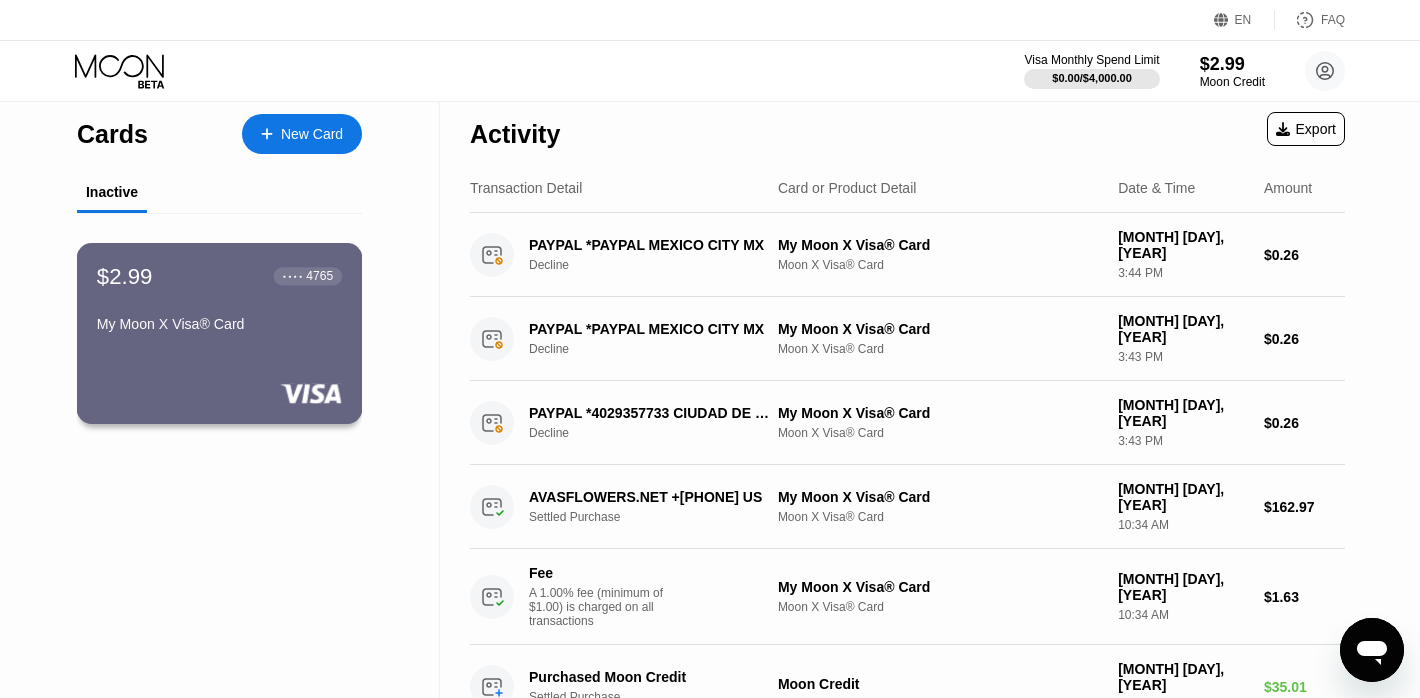 click on "$2.99 ● ● ● ● 4765" at bounding box center (219, 276) 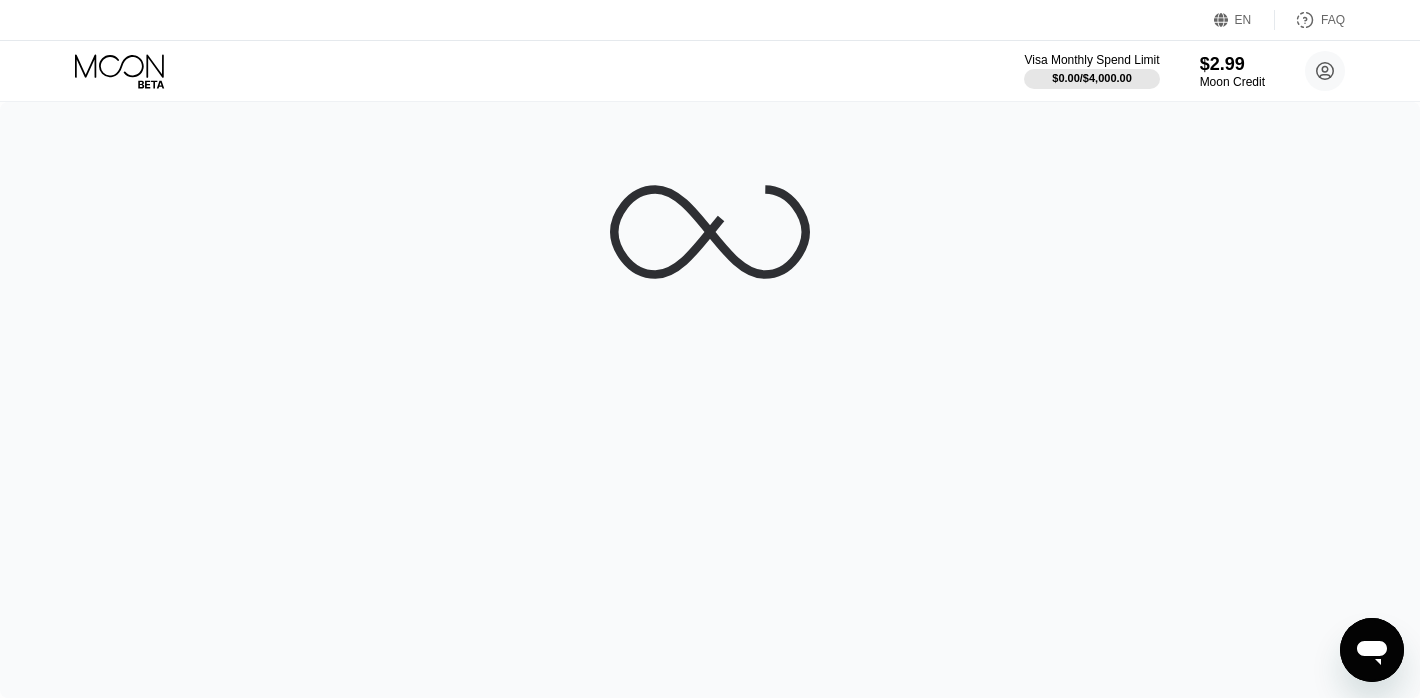 scroll, scrollTop: 0, scrollLeft: 0, axis: both 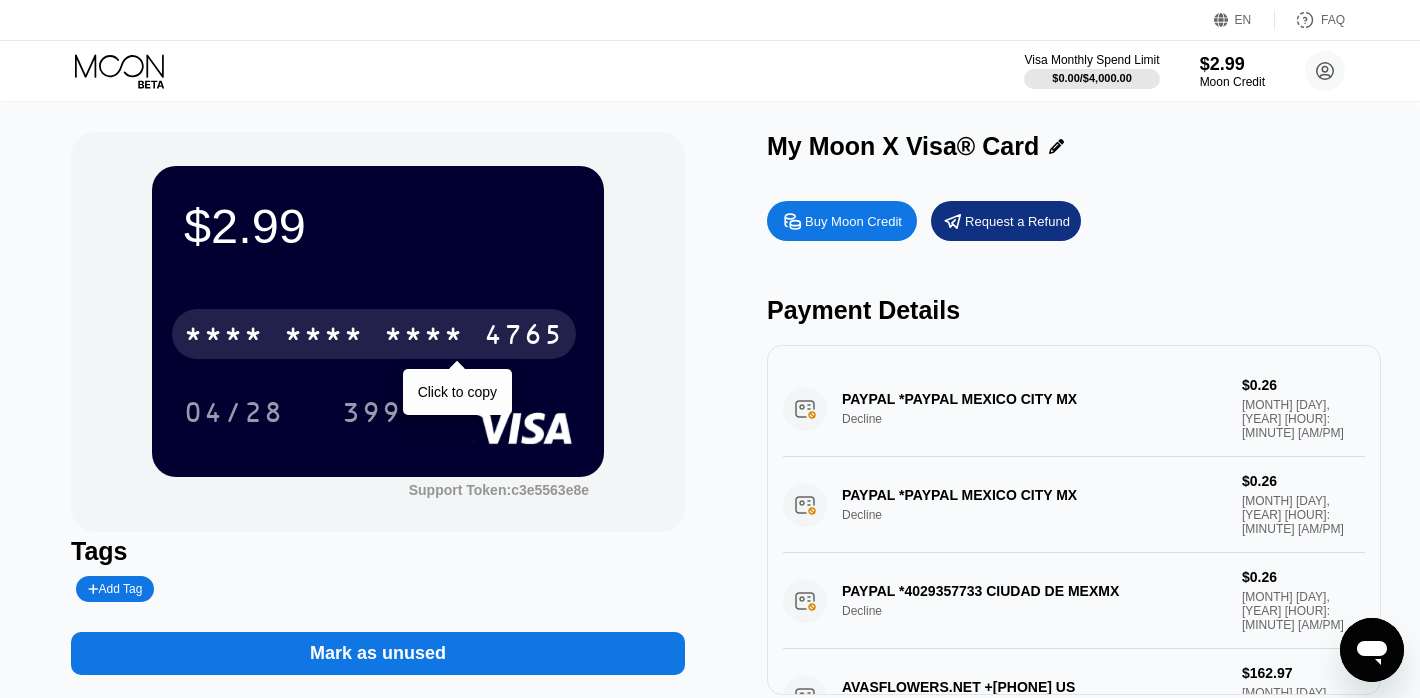 click on "* * * *" at bounding box center (324, 337) 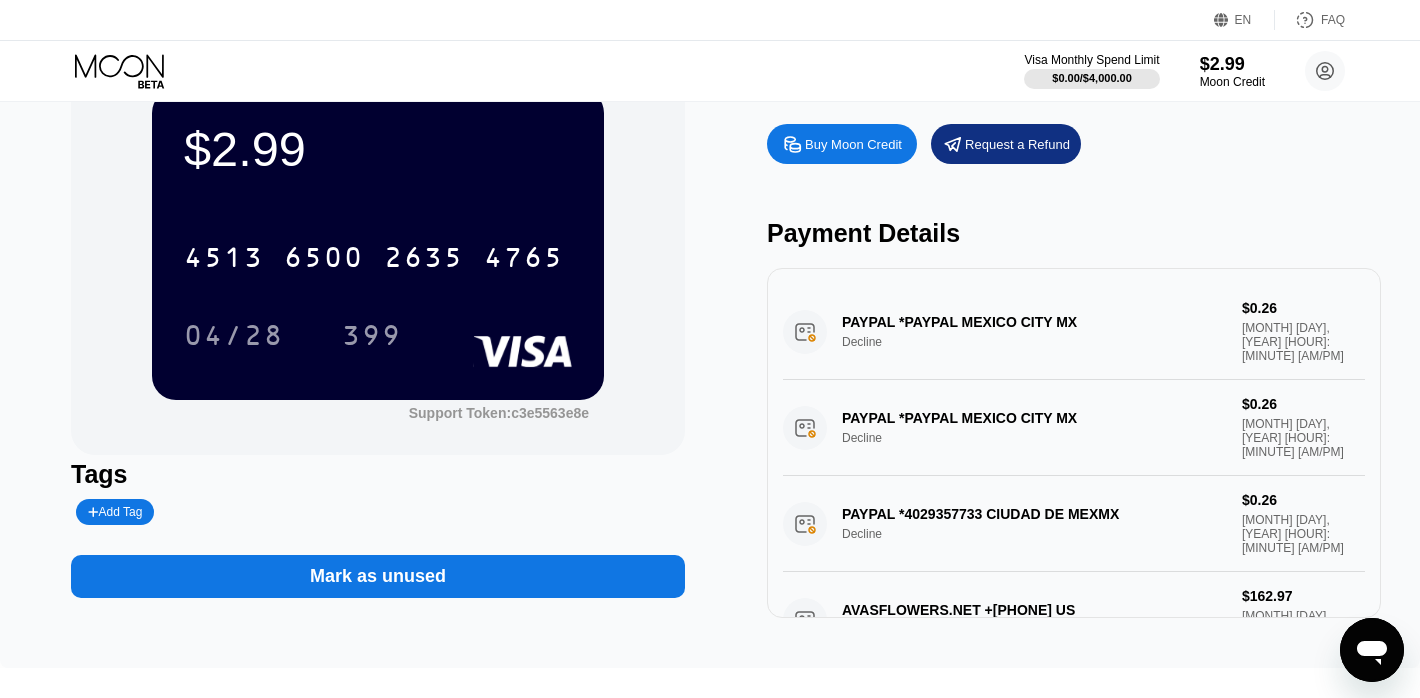 scroll, scrollTop: 0, scrollLeft: 0, axis: both 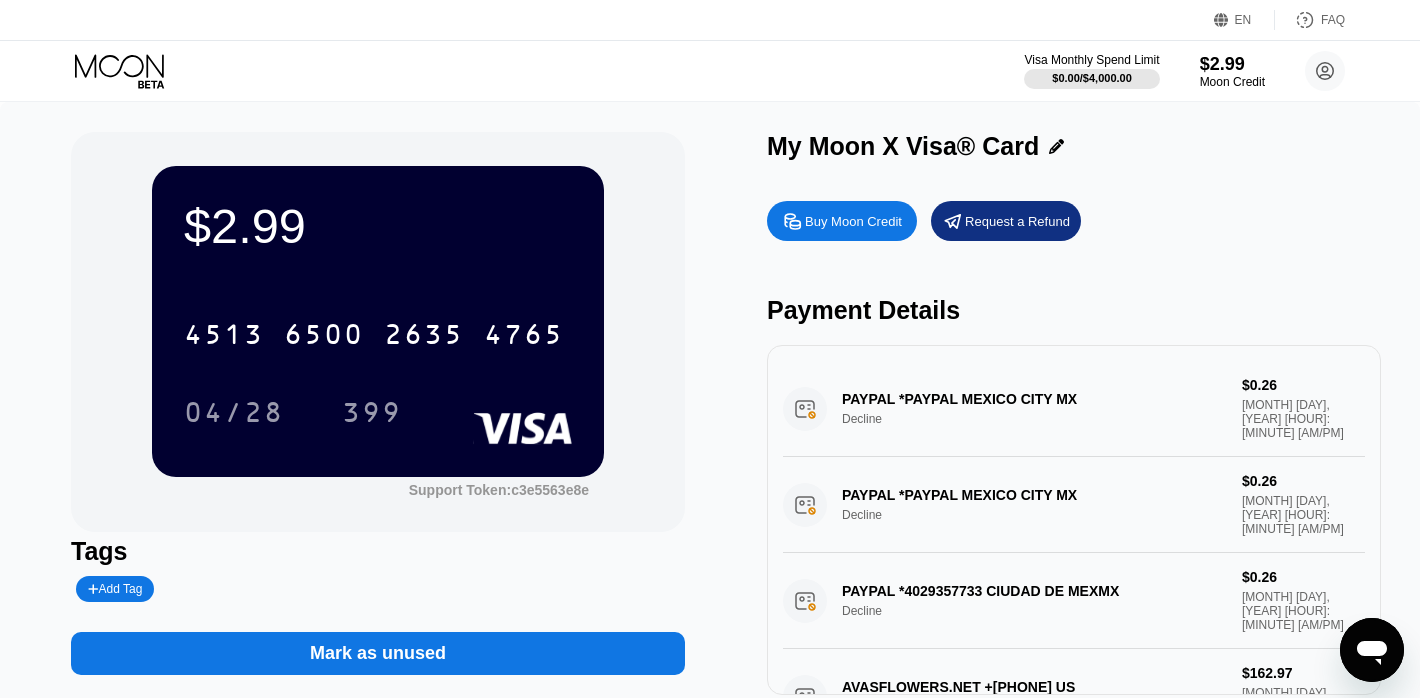 click on "Mark as unused" at bounding box center (378, 653) 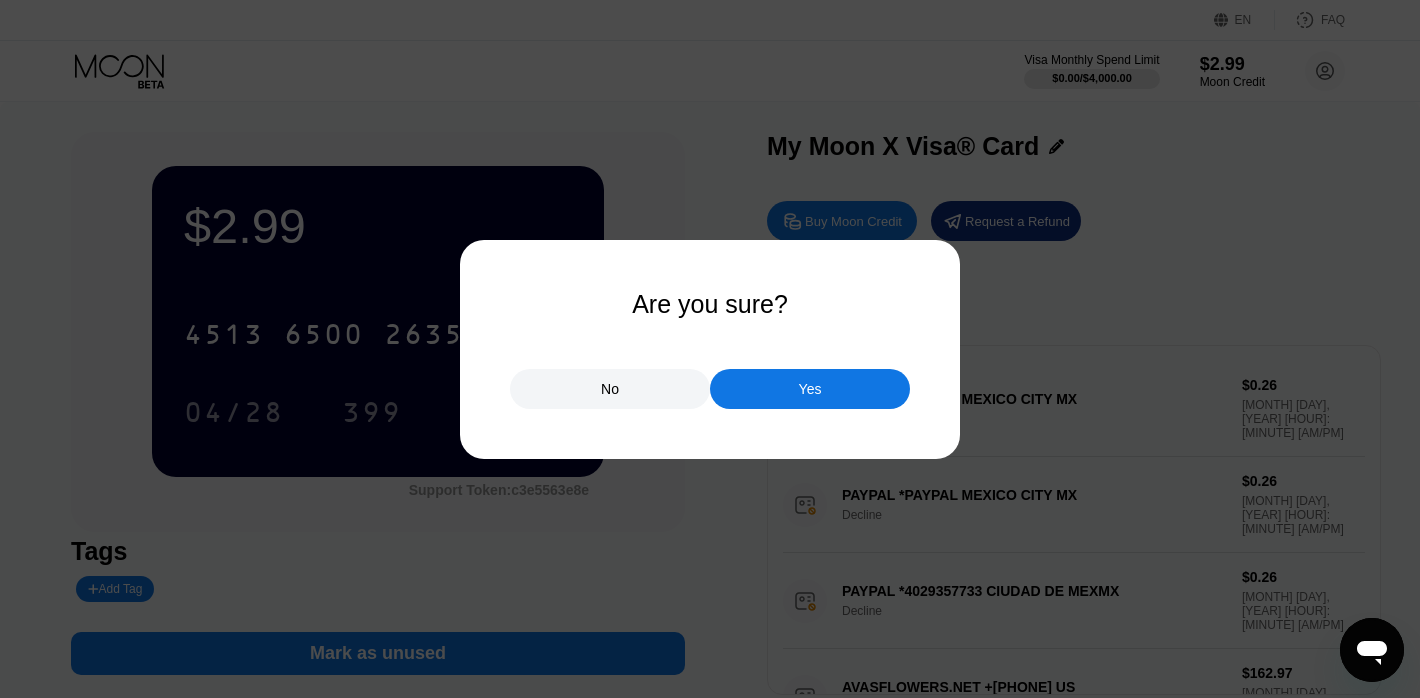 click on "Yes" at bounding box center [810, 389] 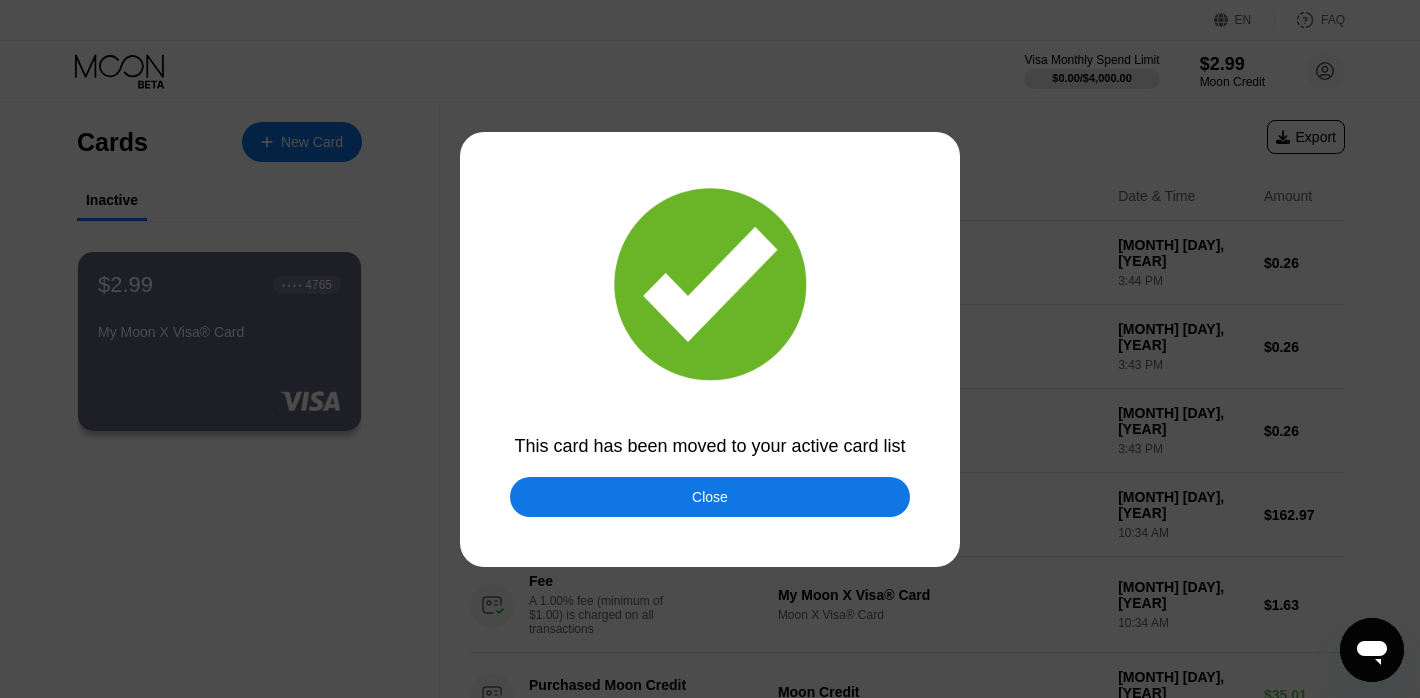 click on "Close" at bounding box center (710, 497) 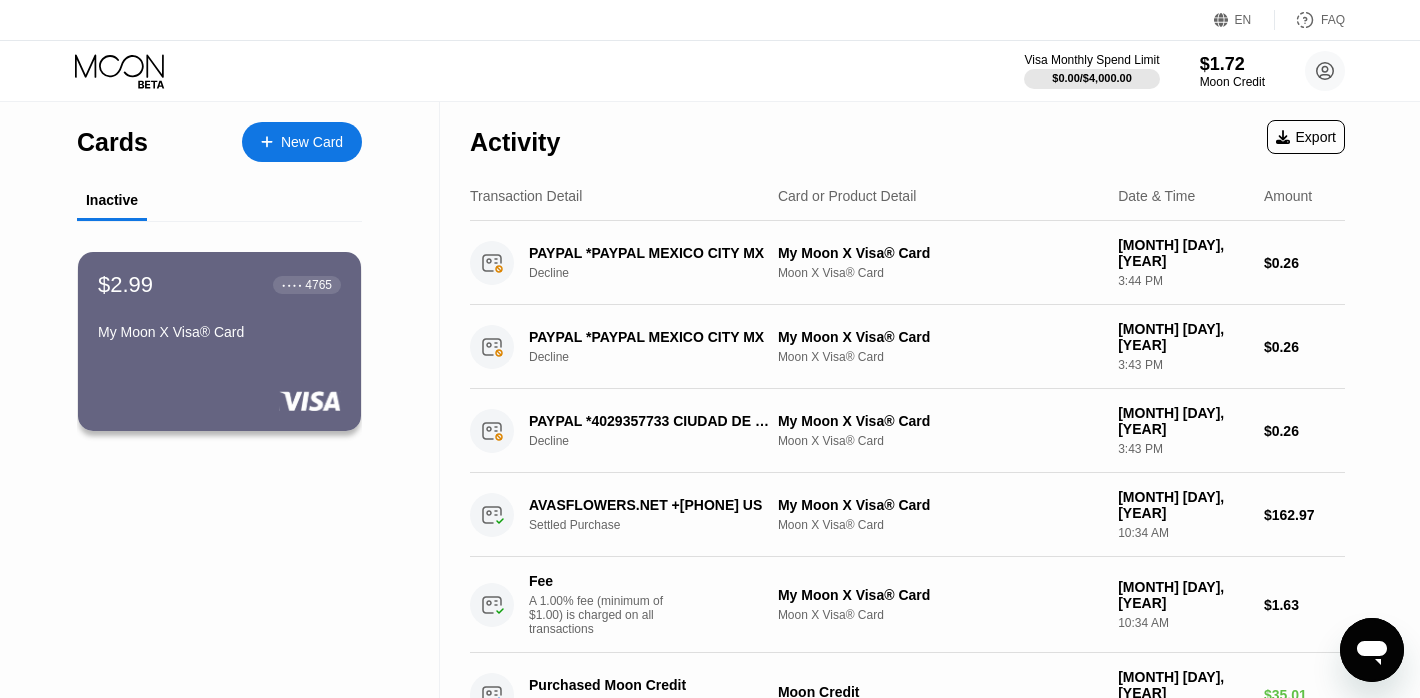 click on "New Card" at bounding box center [312, 142] 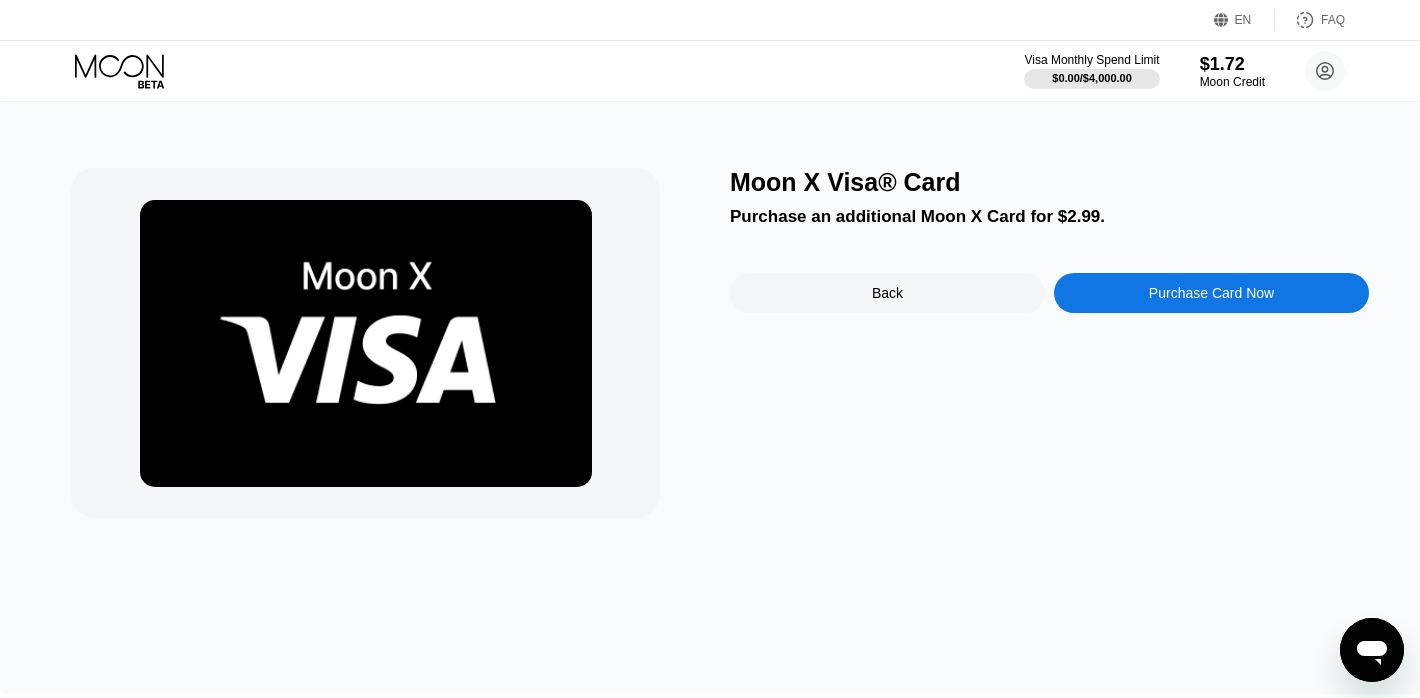 scroll, scrollTop: 4, scrollLeft: 0, axis: vertical 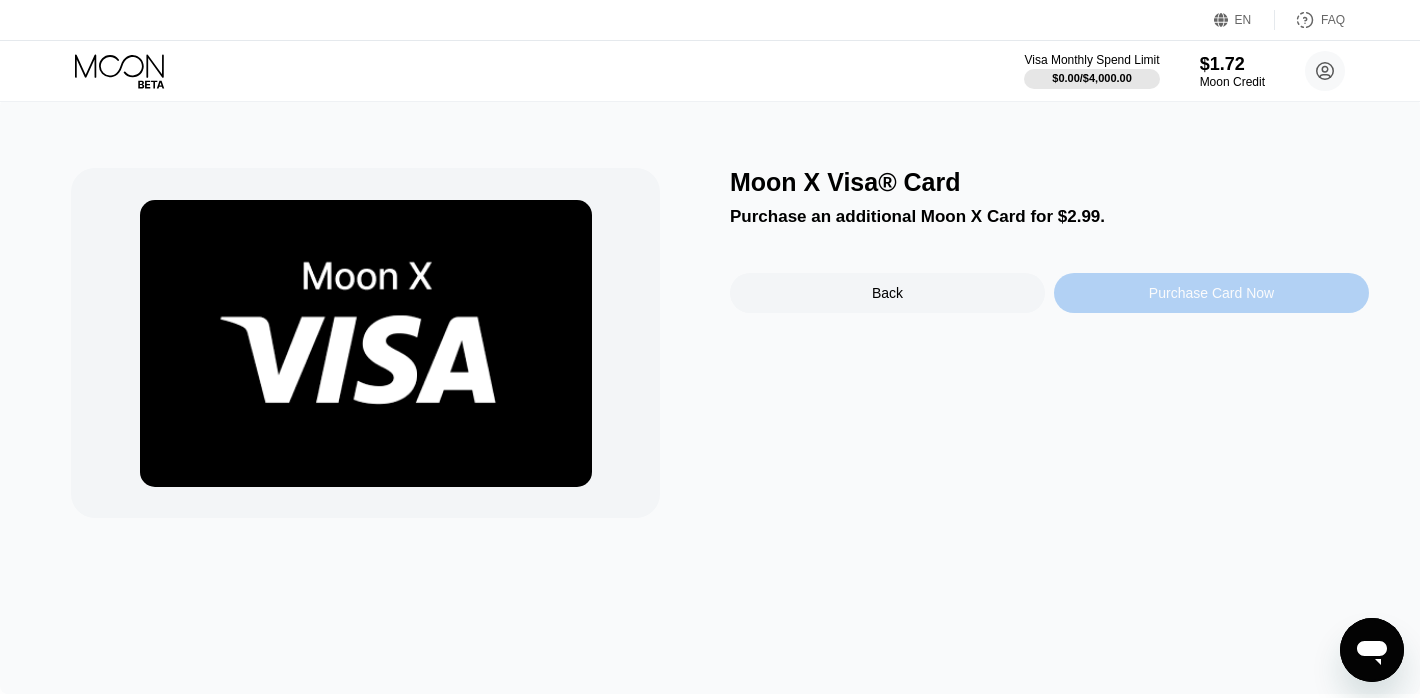 click on "Purchase Card Now" at bounding box center [1211, 293] 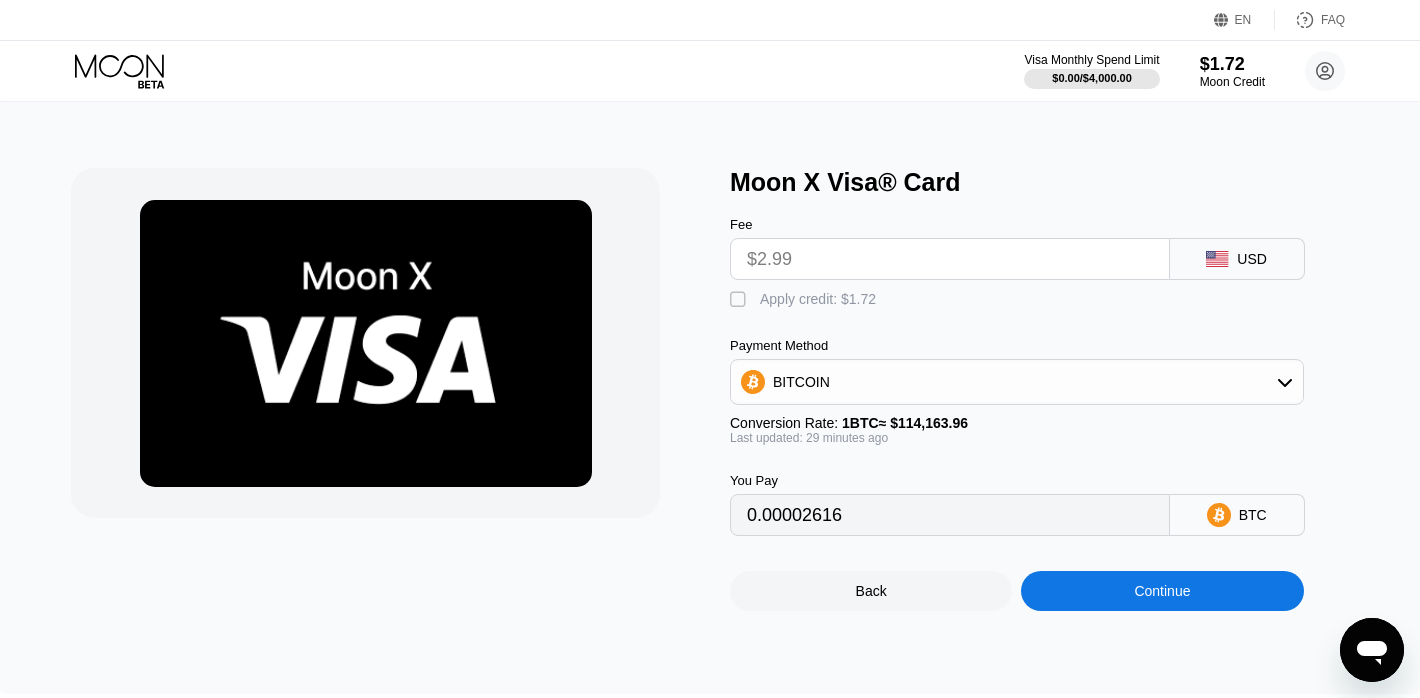 click on "Apply credit: $1.72" at bounding box center [818, 299] 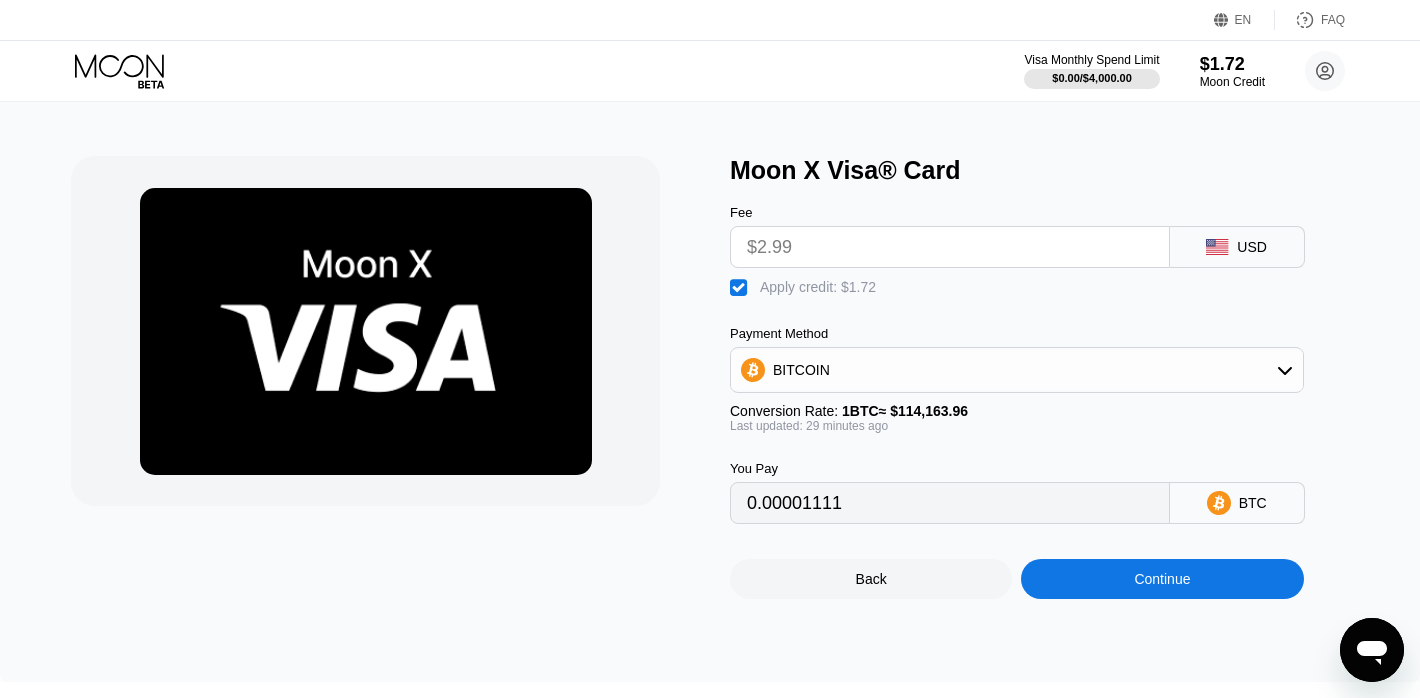 scroll, scrollTop: 17, scrollLeft: 0, axis: vertical 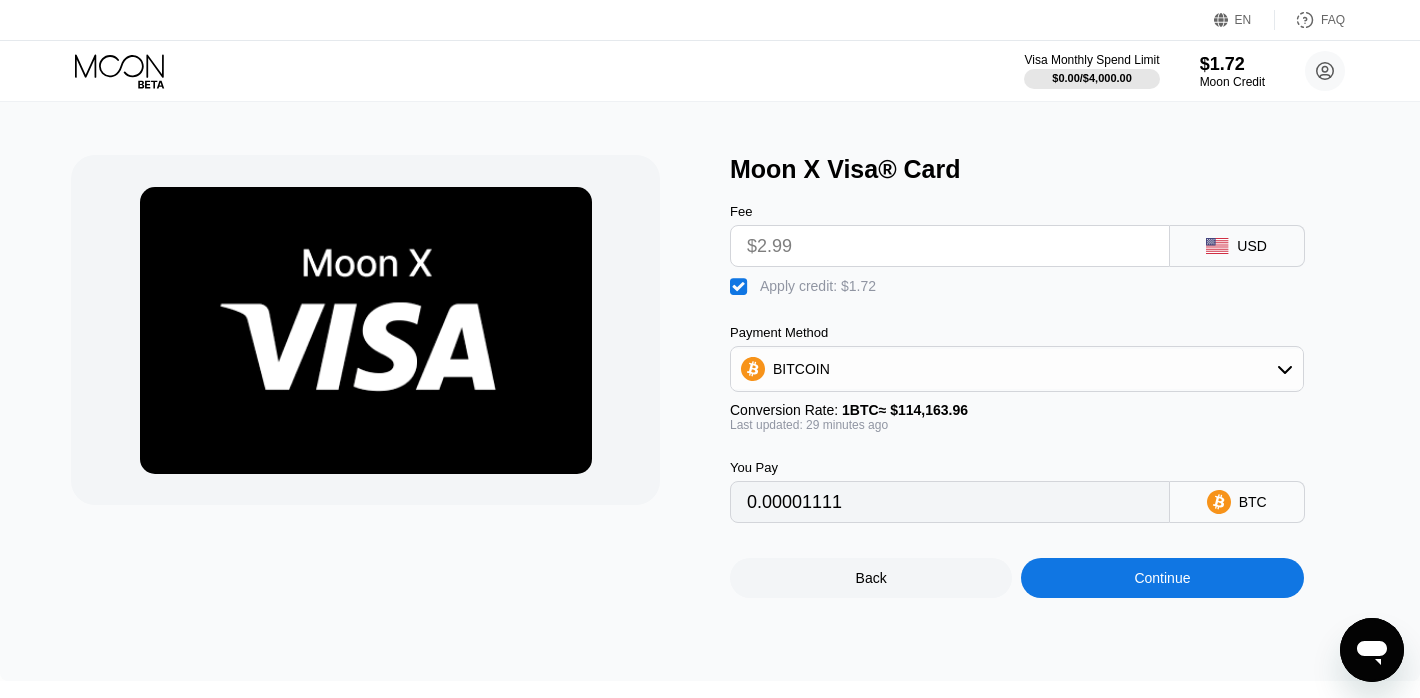 click on "Apply credit: $1.72" at bounding box center [818, 286] 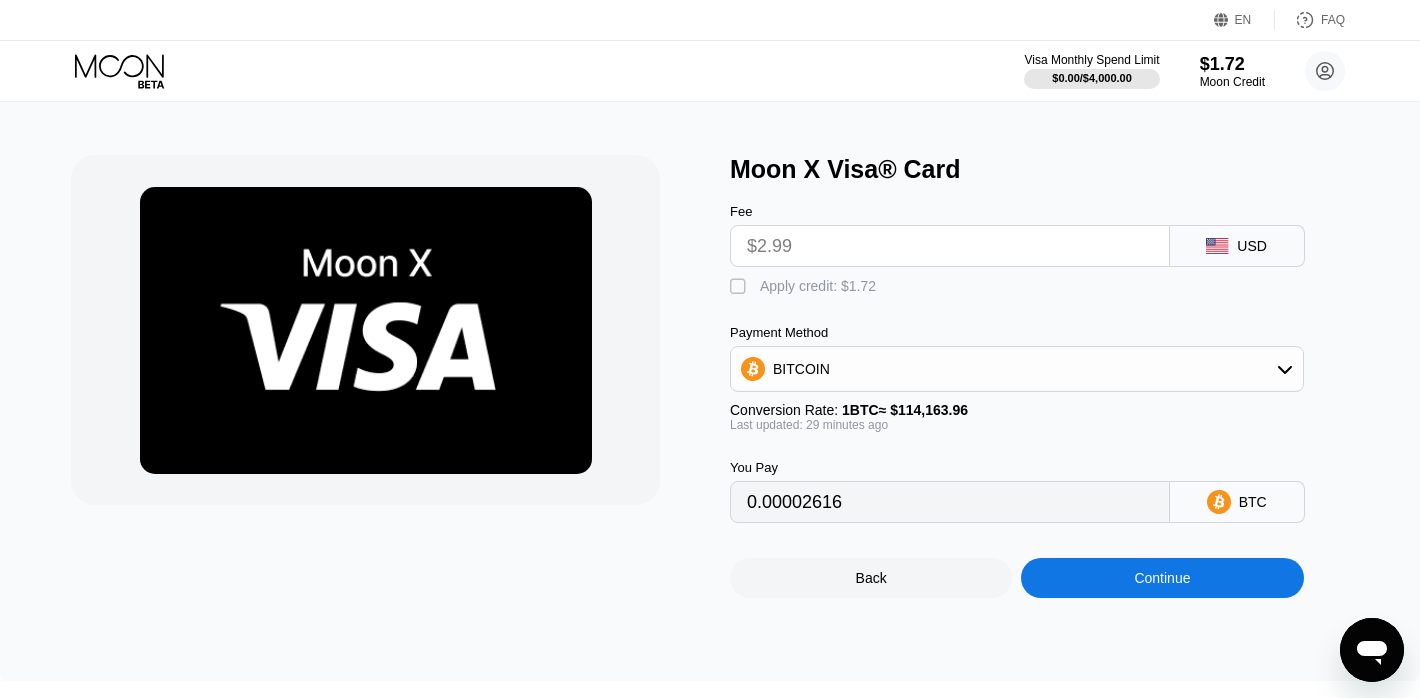 click on "Apply credit: $1.72" at bounding box center [818, 286] 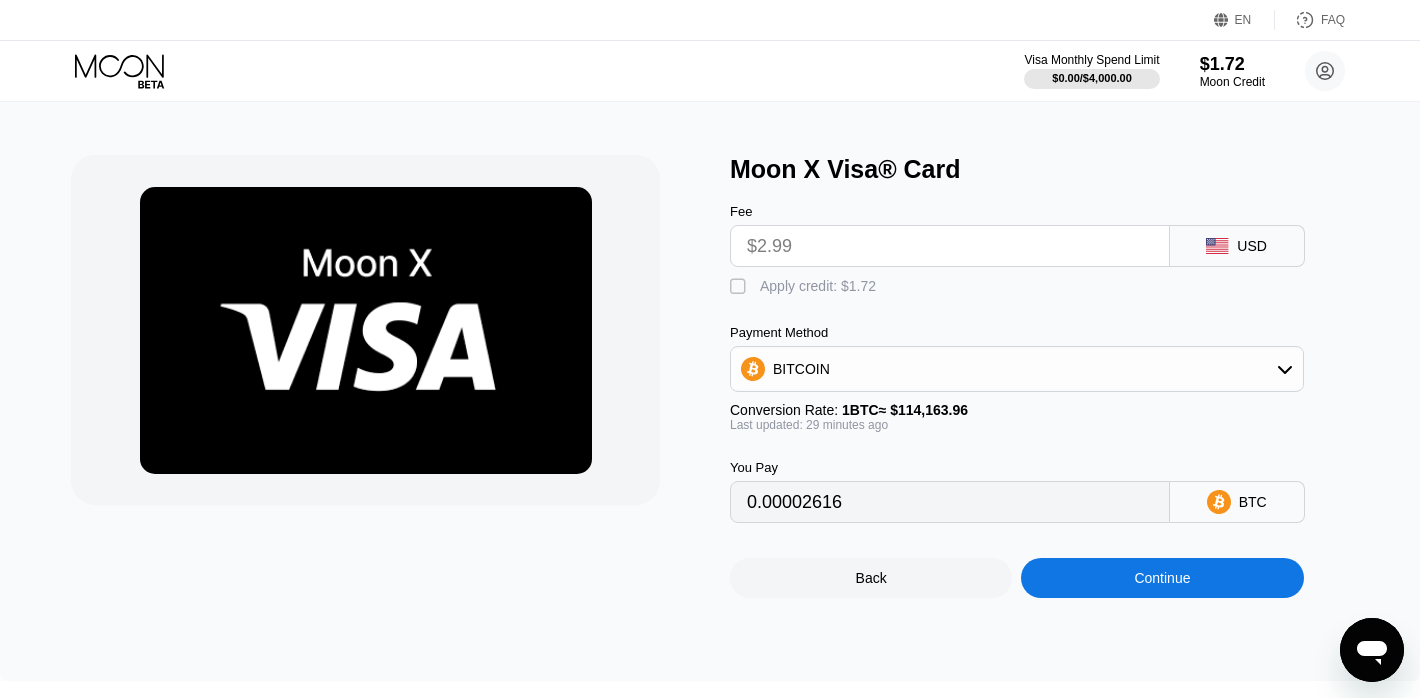 type on "0.00001111" 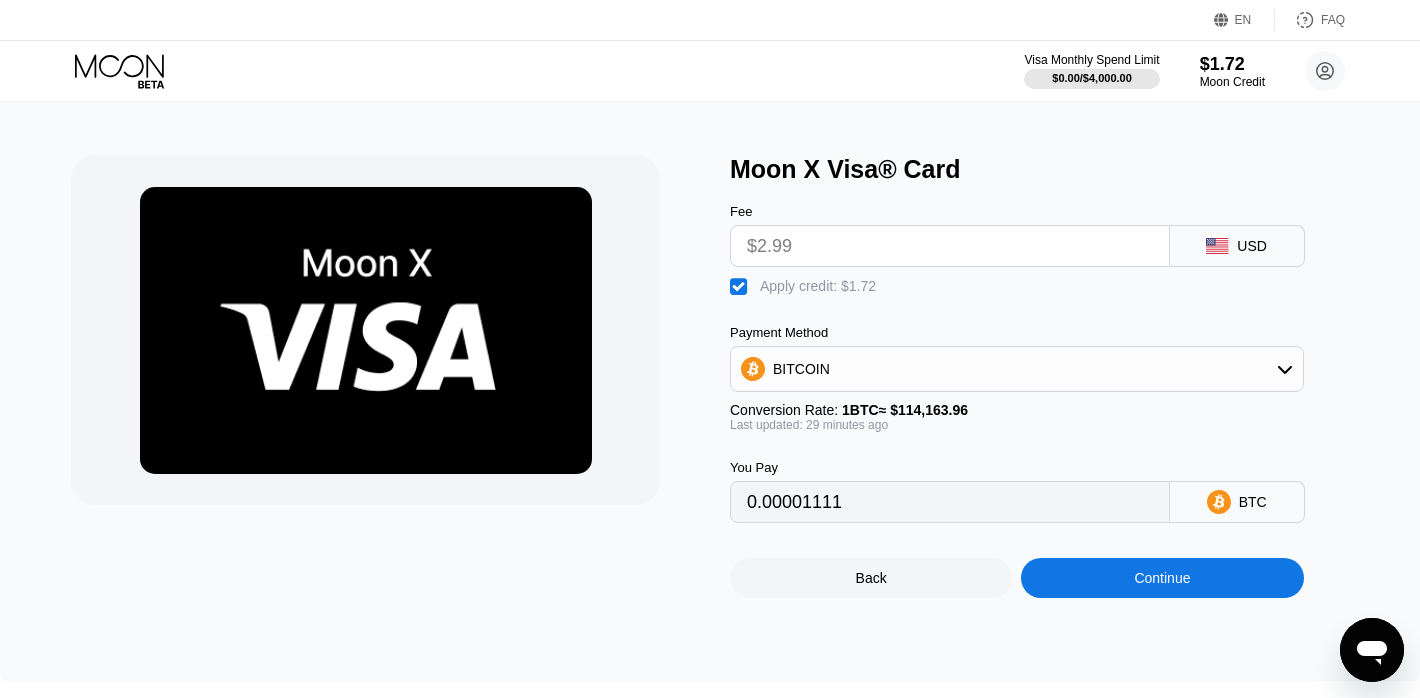 click on "Continue" at bounding box center [1162, 578] 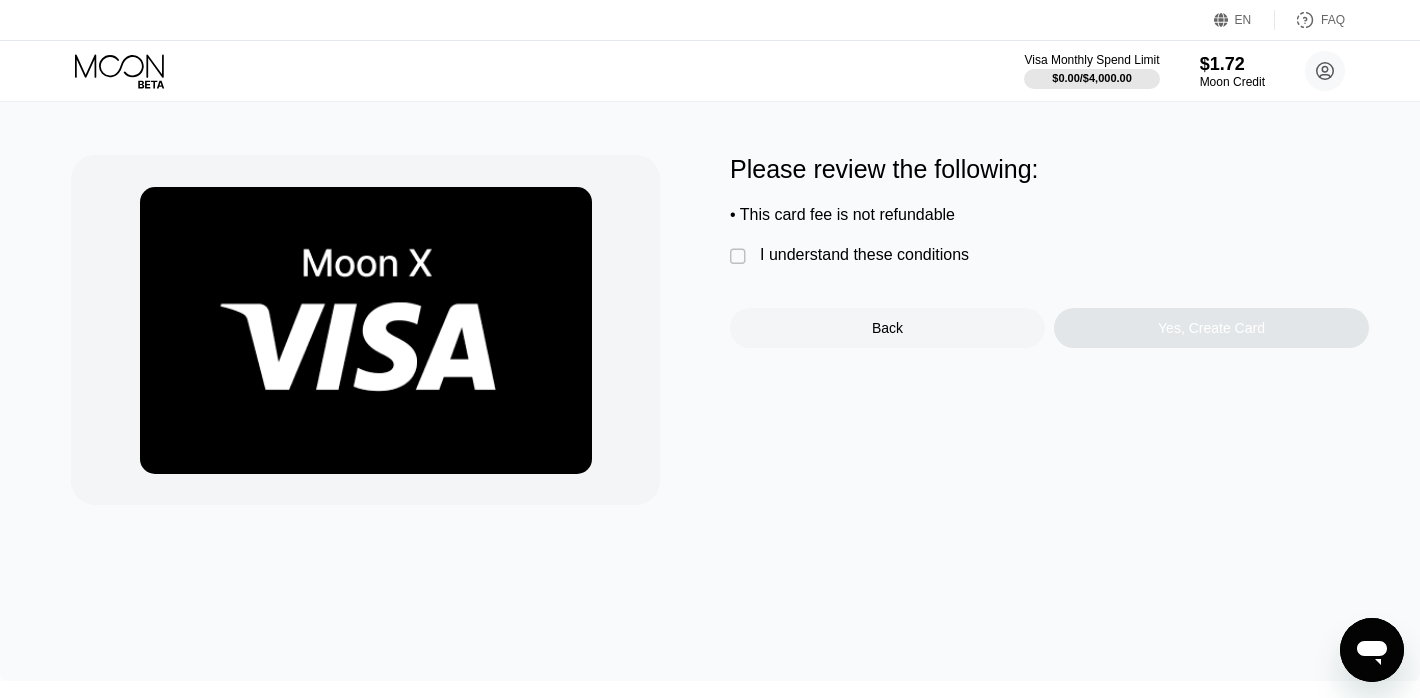 scroll, scrollTop: 0, scrollLeft: 0, axis: both 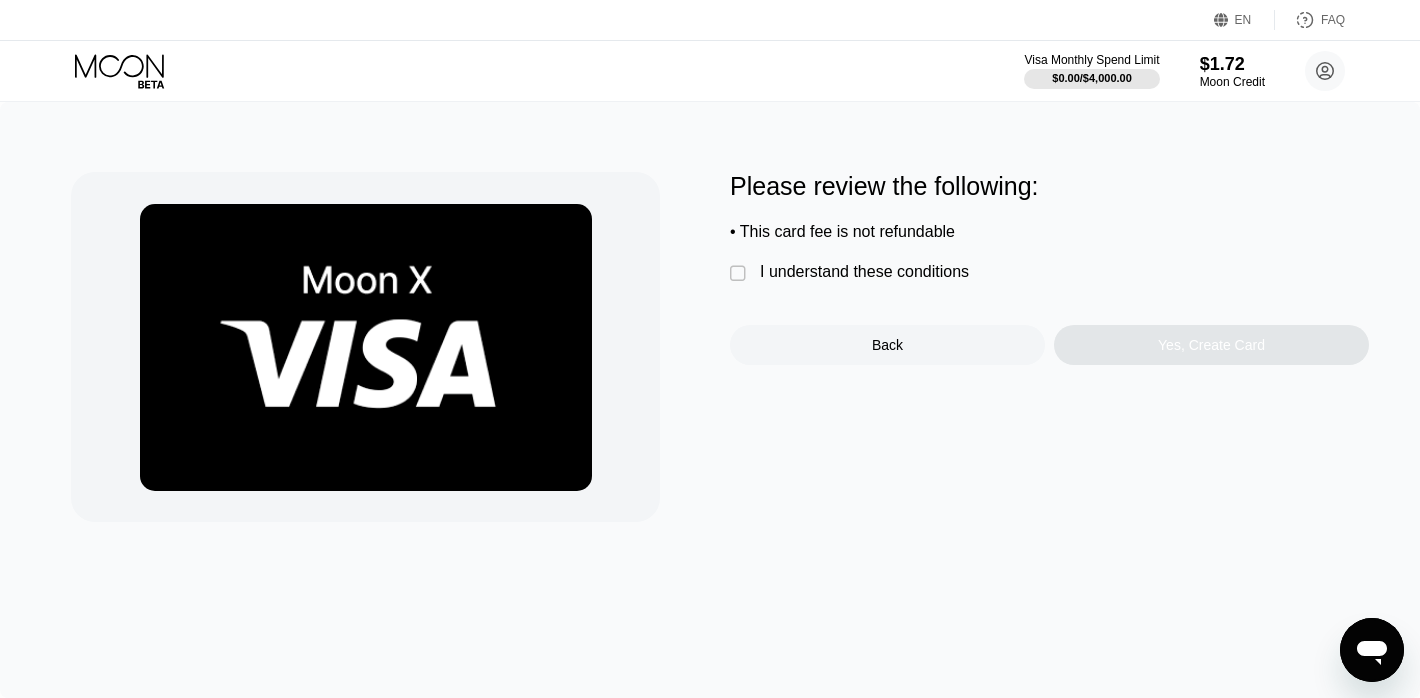 click on "I understand these conditions" at bounding box center [864, 272] 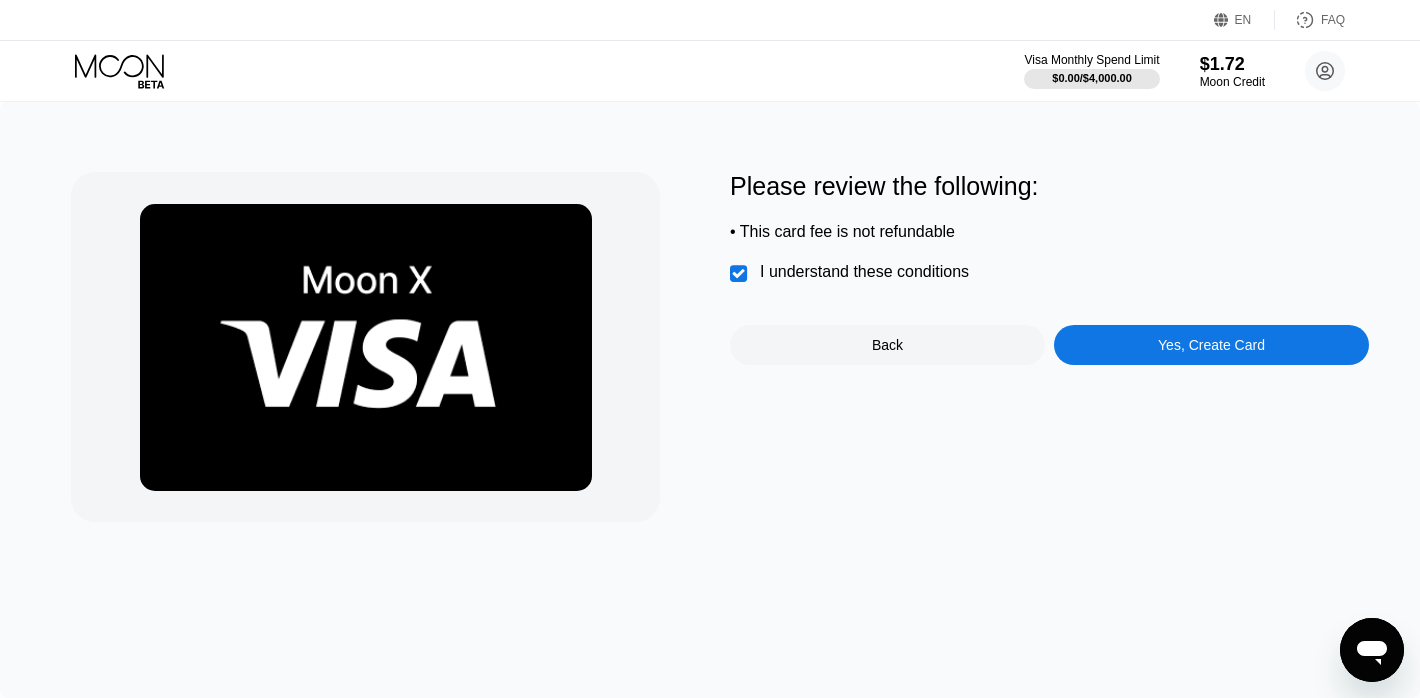 click on "Yes, Create Card" at bounding box center [1211, 345] 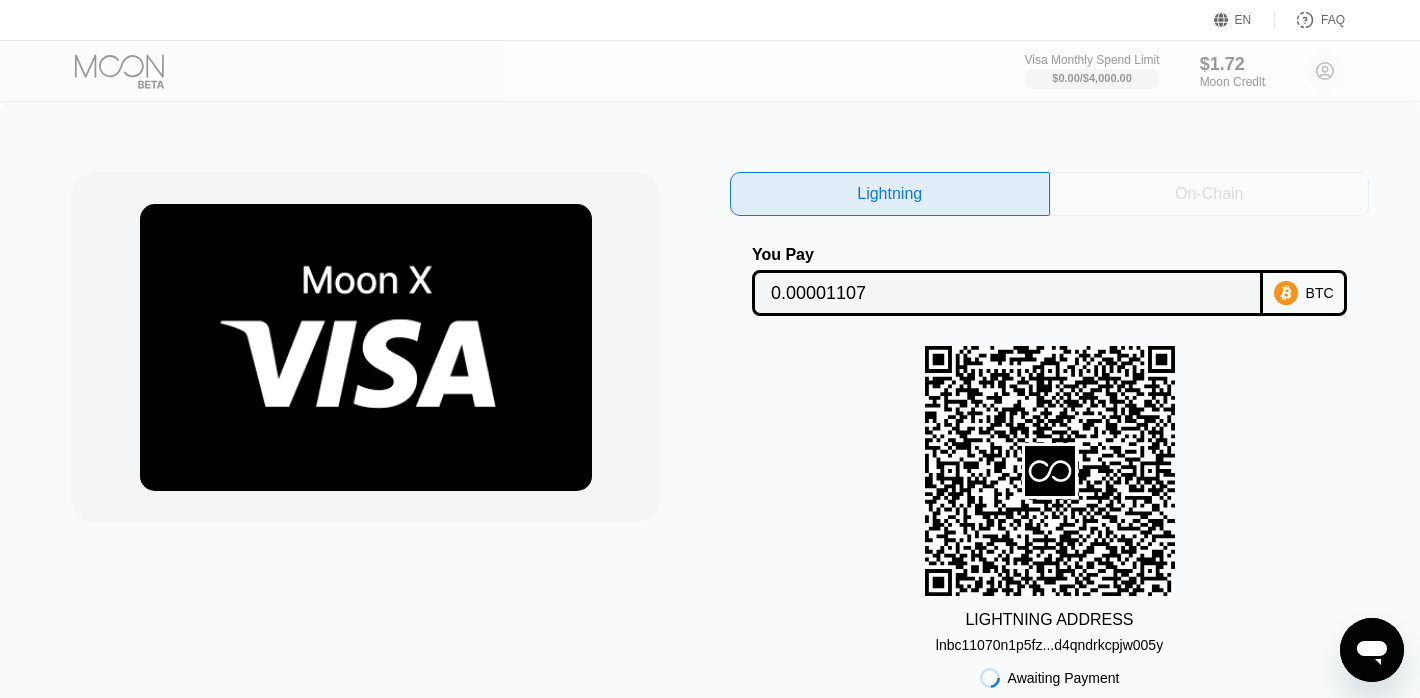 click on "On-Chain" at bounding box center (1209, 194) 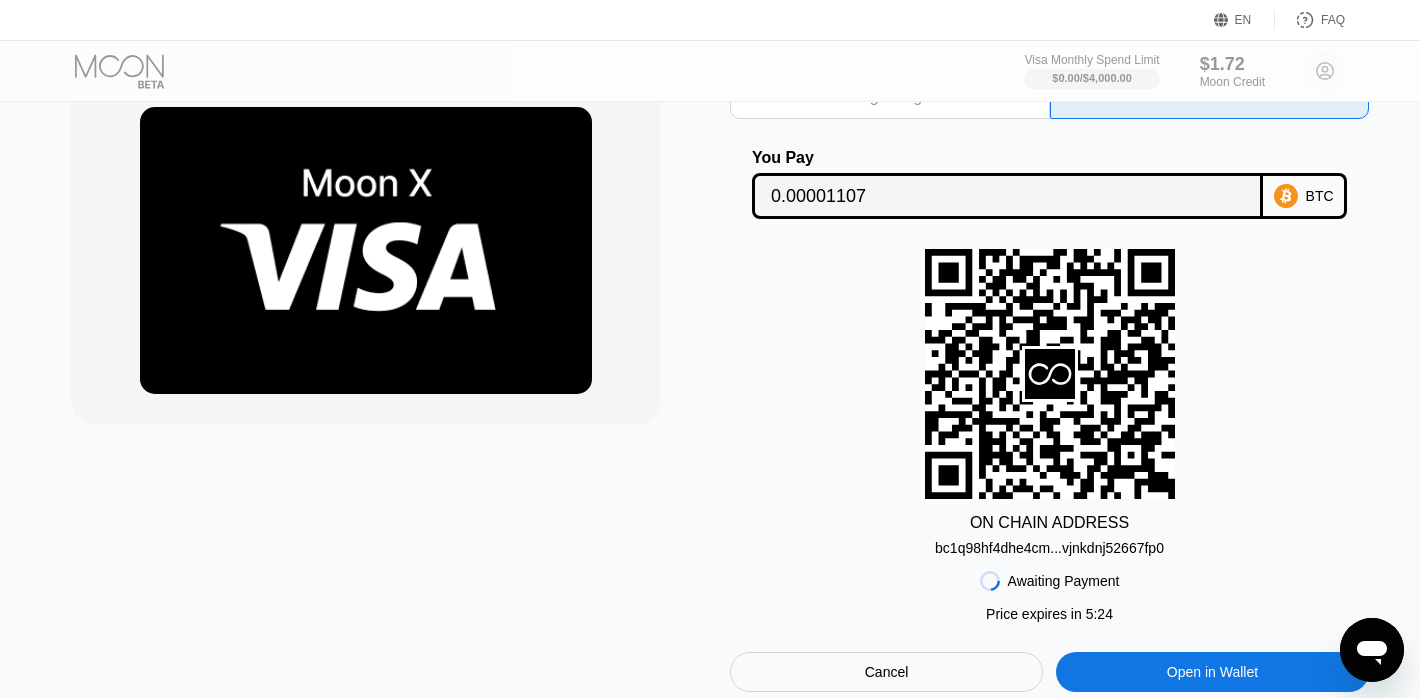 scroll, scrollTop: 86, scrollLeft: 0, axis: vertical 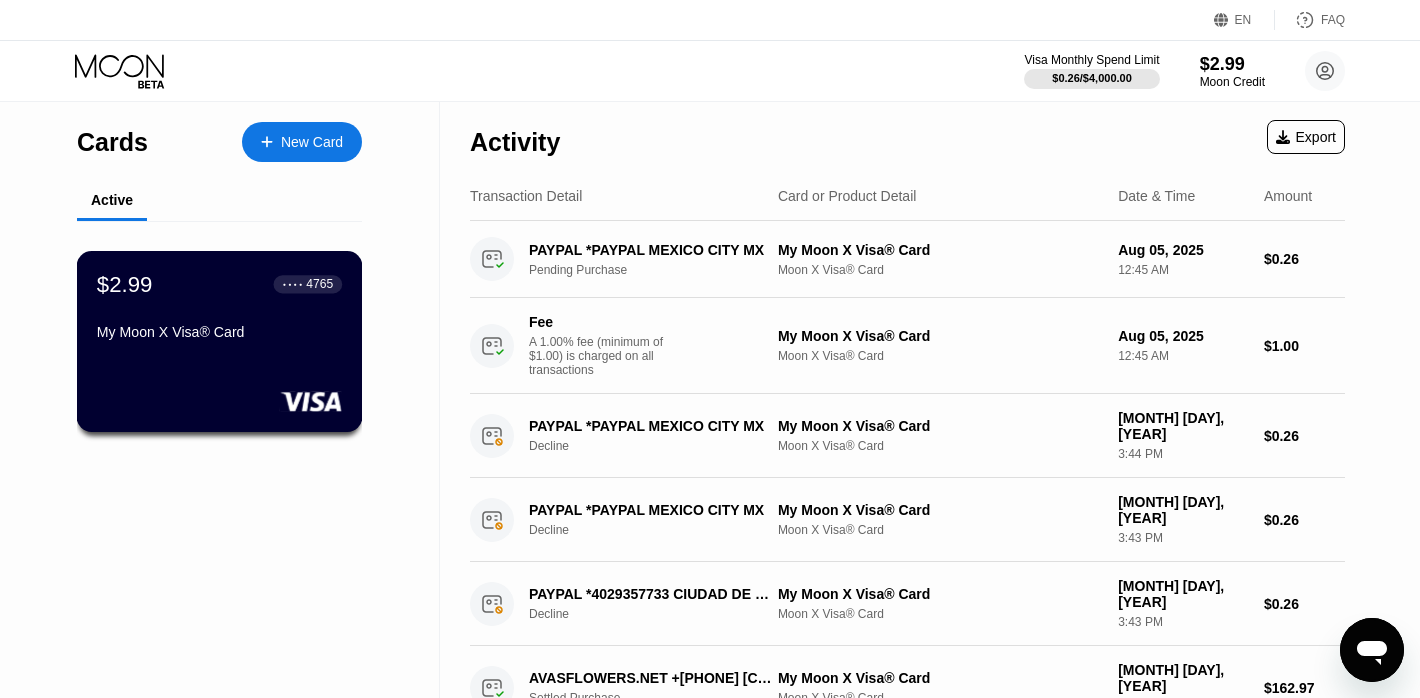 click on "$2.99 ● ● ● ● [LAST_FOUR_DIGITS] My Moon X Visa® Card" at bounding box center [220, 341] 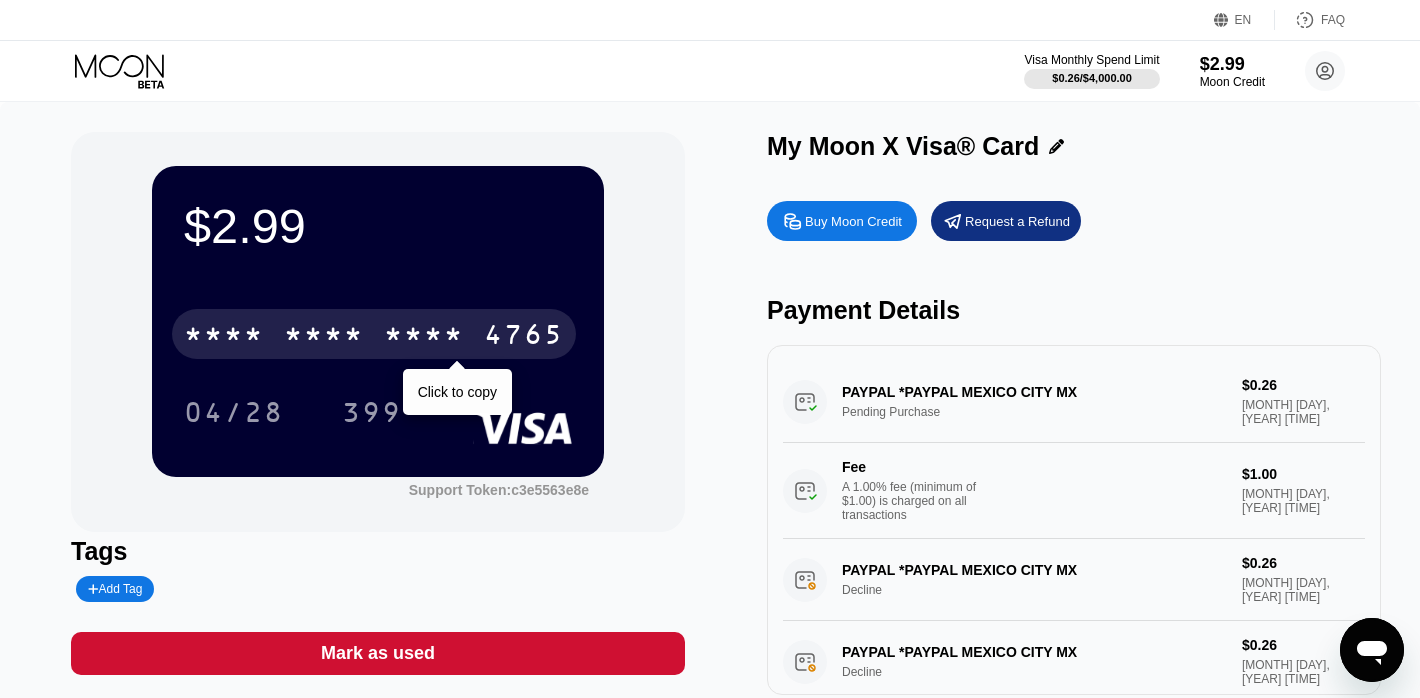 click on "4765" at bounding box center [524, 337] 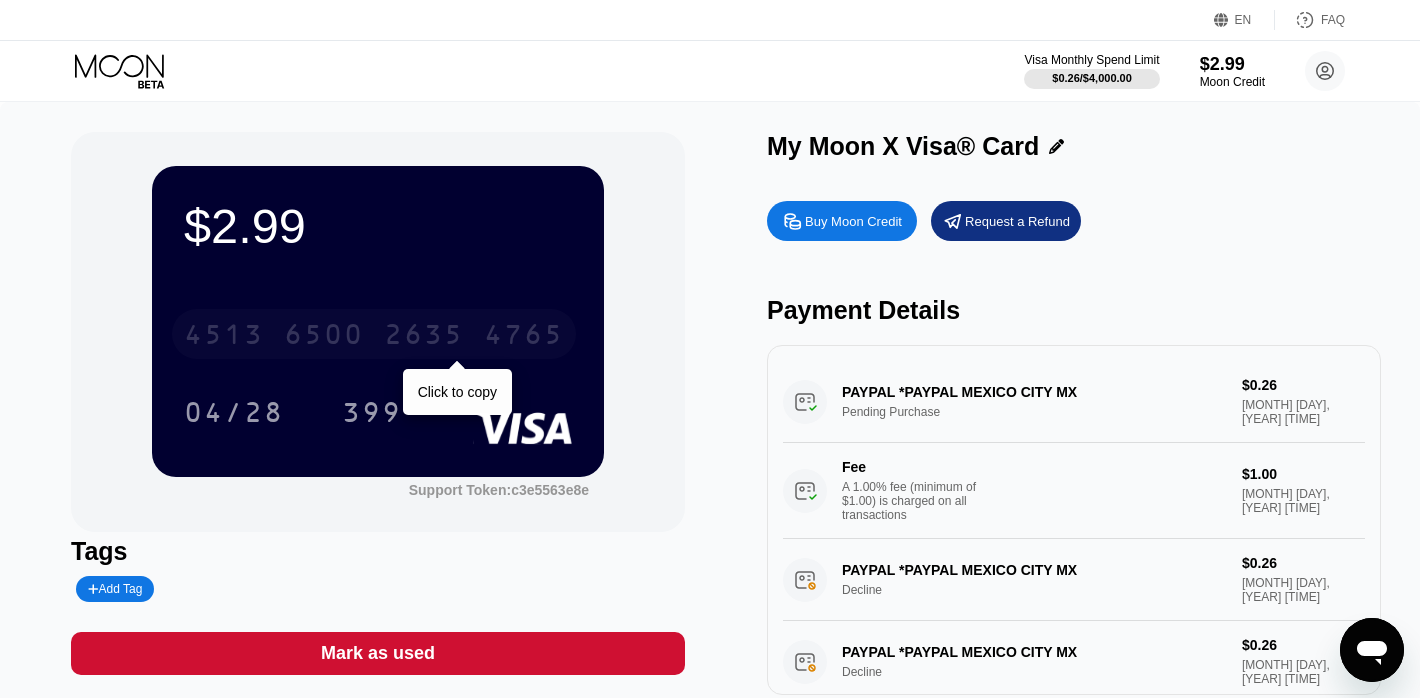 click on "4765" at bounding box center [524, 337] 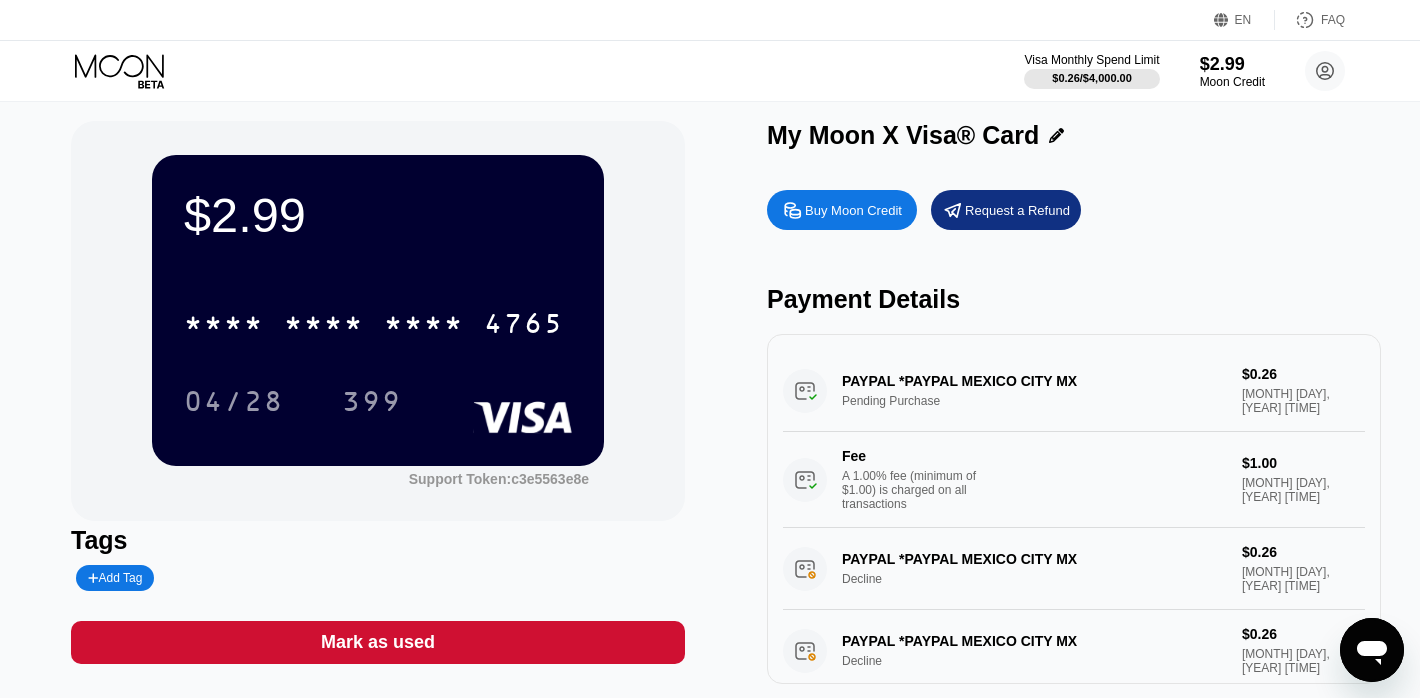 scroll, scrollTop: 0, scrollLeft: 0, axis: both 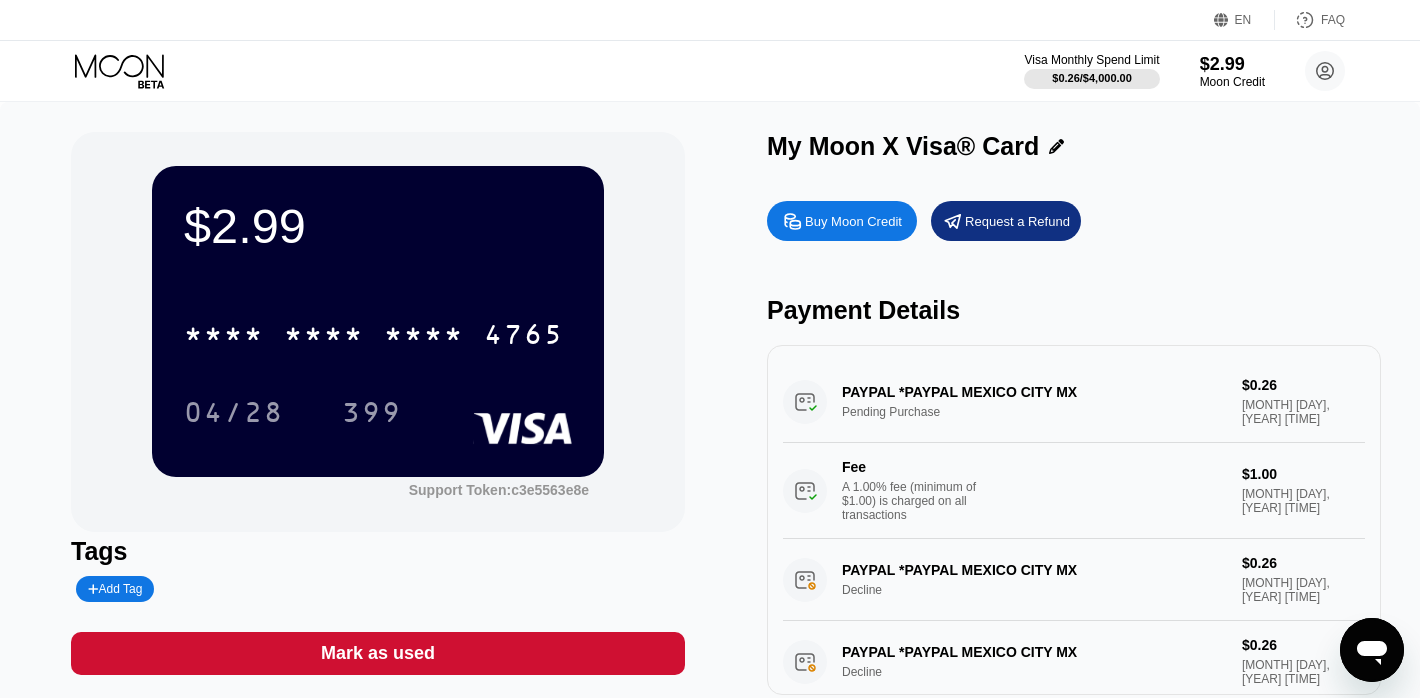 click on "PAYPAL *PAYPAL           [CITY]  [STATE] Pending Purchase [CURRENCY][AMOUNT] [DATE] [TIME] Fee A 1.00% fee (minimum of $1.00) is charged on all transactions [CURRENCY][AMOUNT] [DATE] [TIME]" at bounding box center [1074, 450] 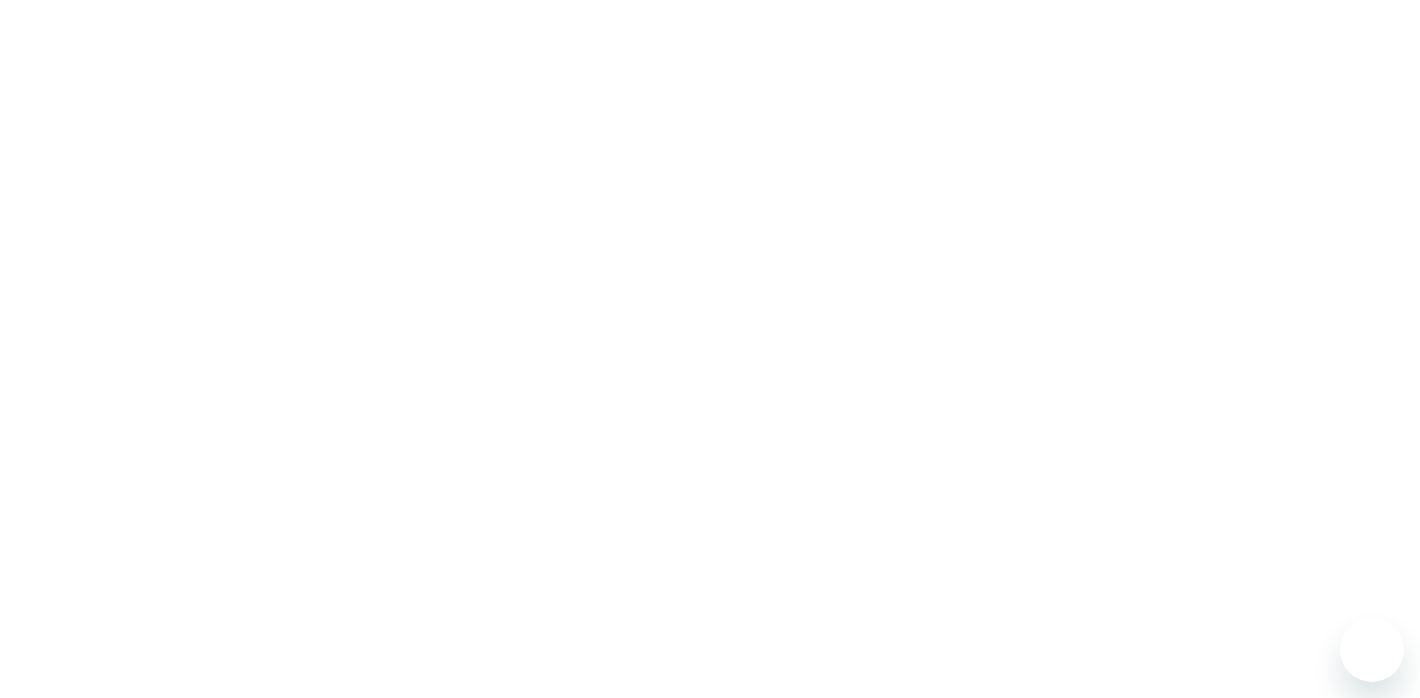 scroll, scrollTop: 0, scrollLeft: 0, axis: both 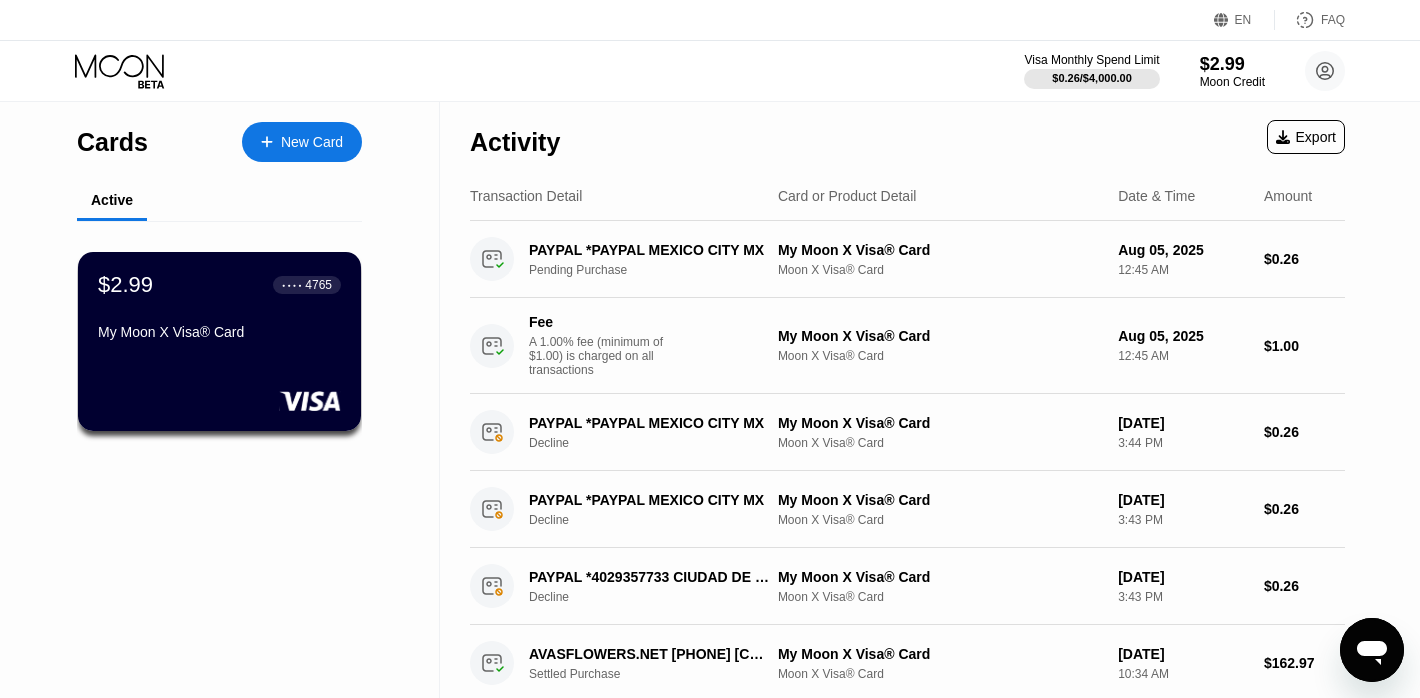 click on "Active" at bounding box center (112, 200) 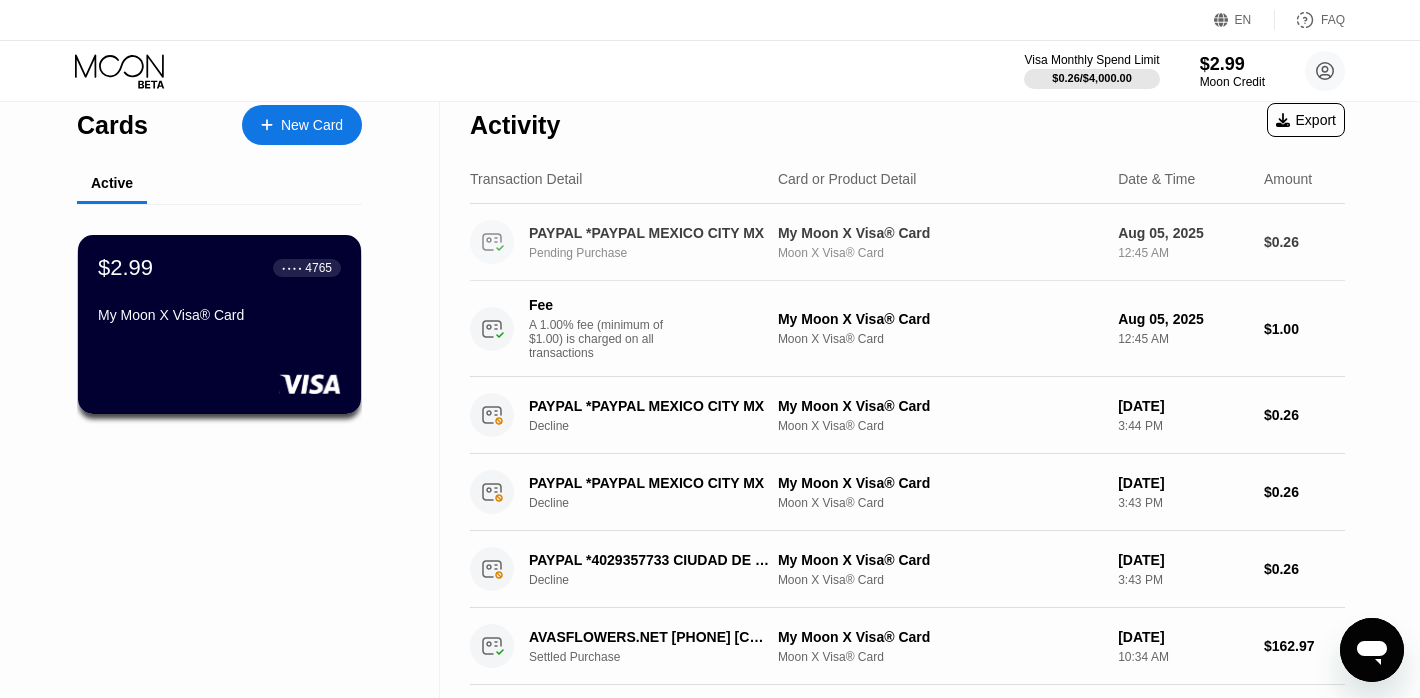 scroll, scrollTop: 18, scrollLeft: 0, axis: vertical 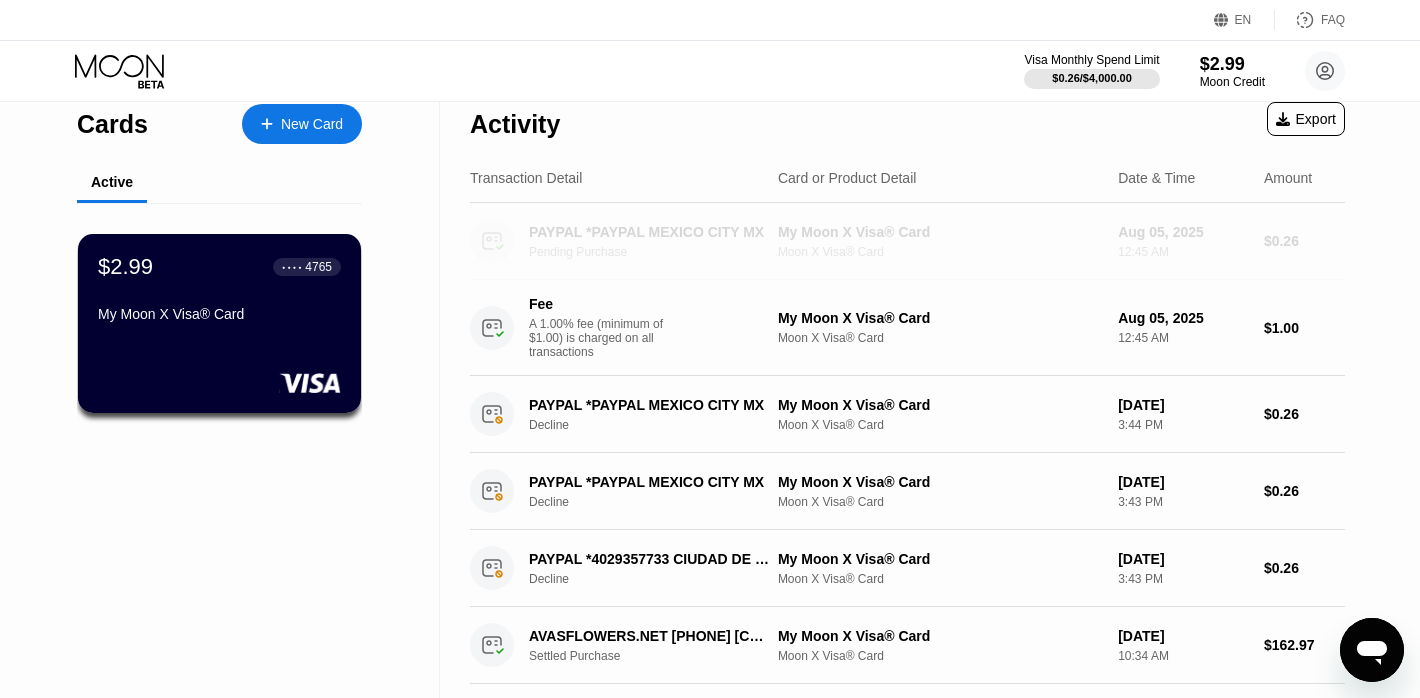 click on "Moon X Visa® Card" at bounding box center (940, 252) 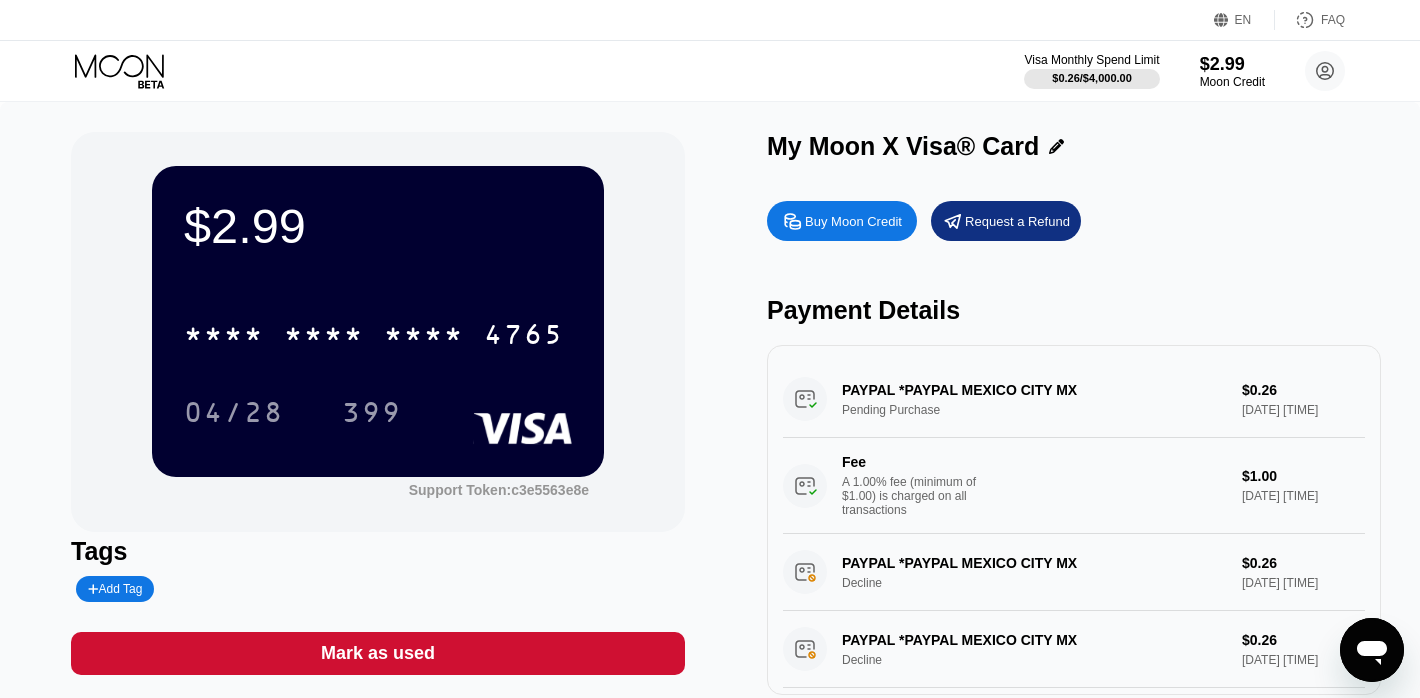 click on "PAYPAL *PAYPAL           [CITY]  [STATE] Pending Purchase [CURRENCY][AMOUNT] [DATE] [TIME] Fee A 1.00% fee (minimum of $1.00) is charged on all transactions [CURRENCY][AMOUNT] [DATE] [TIME]" at bounding box center [1074, 447] 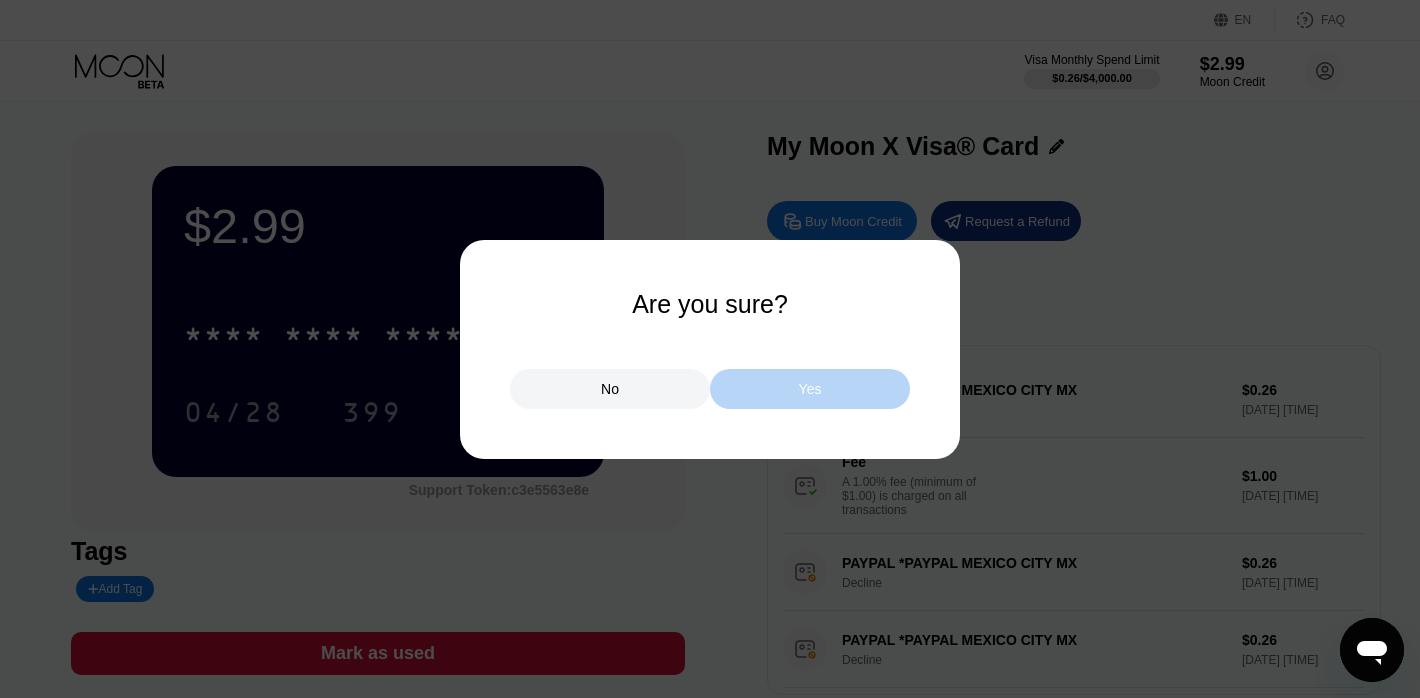 click on "Yes" at bounding box center (810, 389) 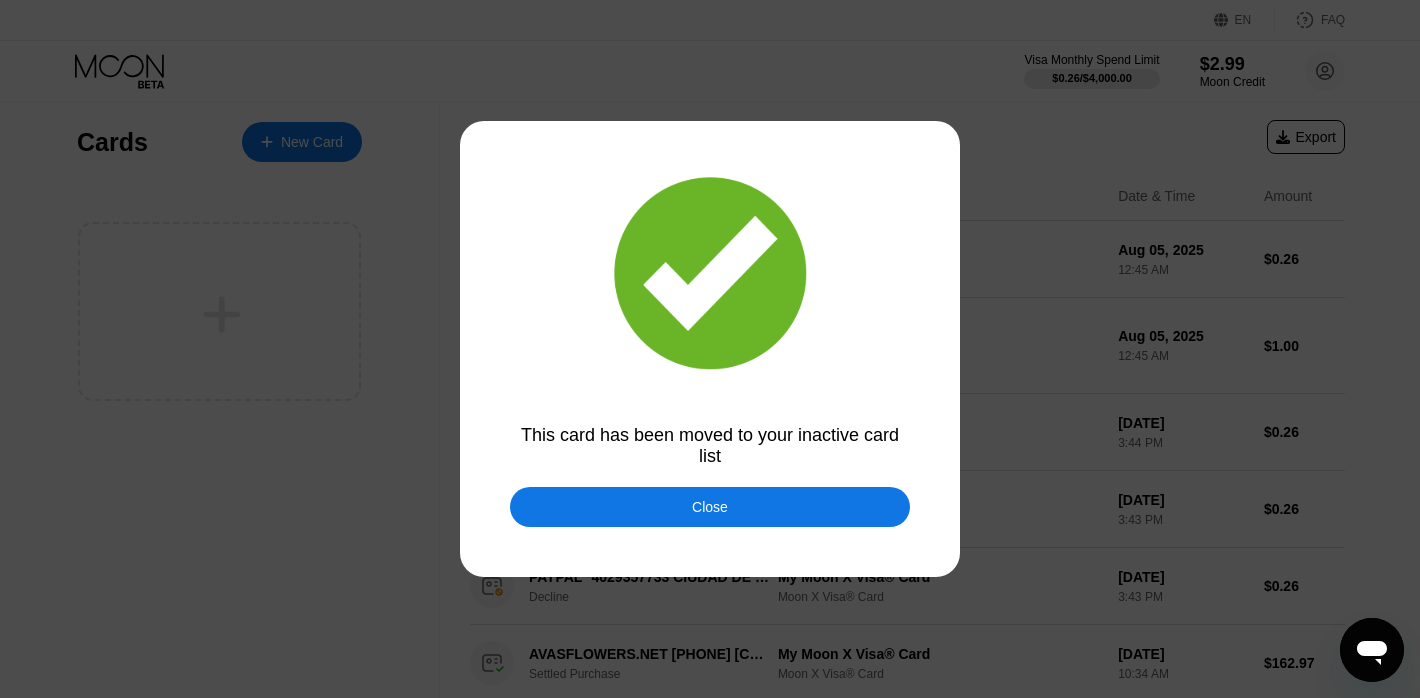 click on "Close" at bounding box center (710, 507) 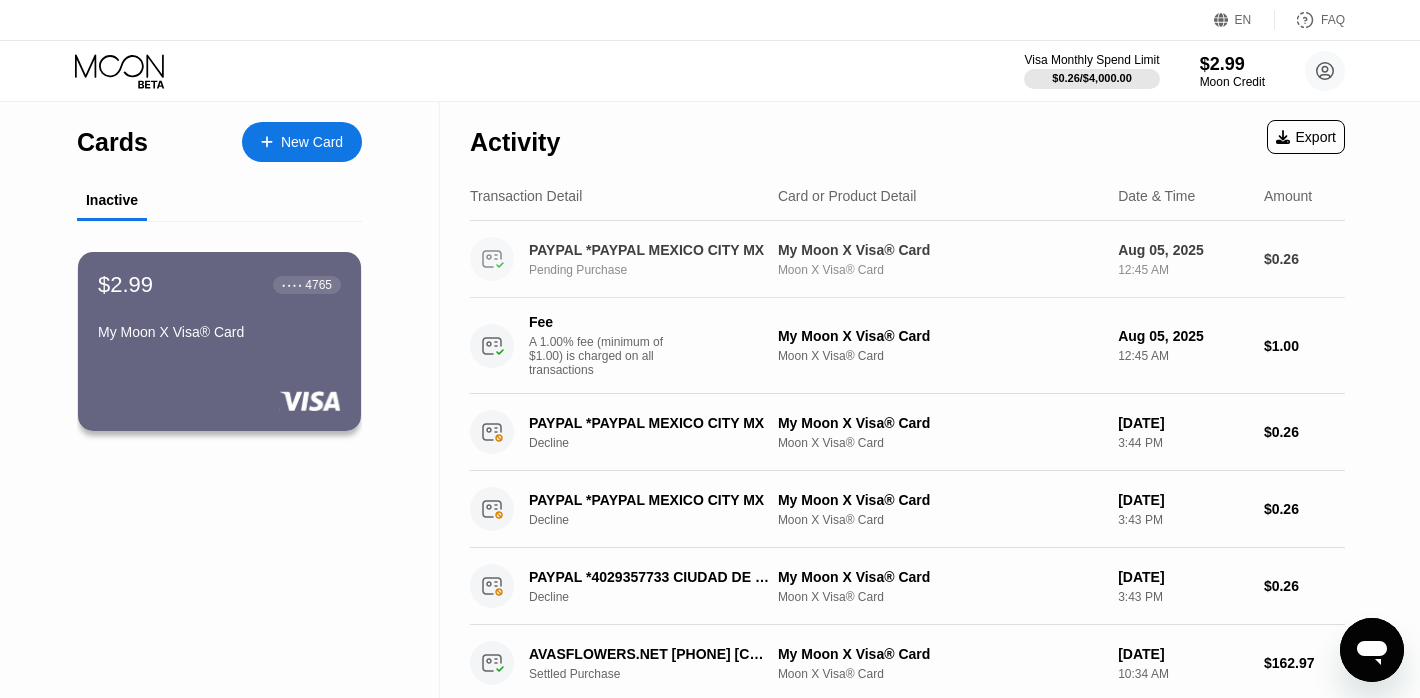 click on "Pending Purchase" at bounding box center (660, 270) 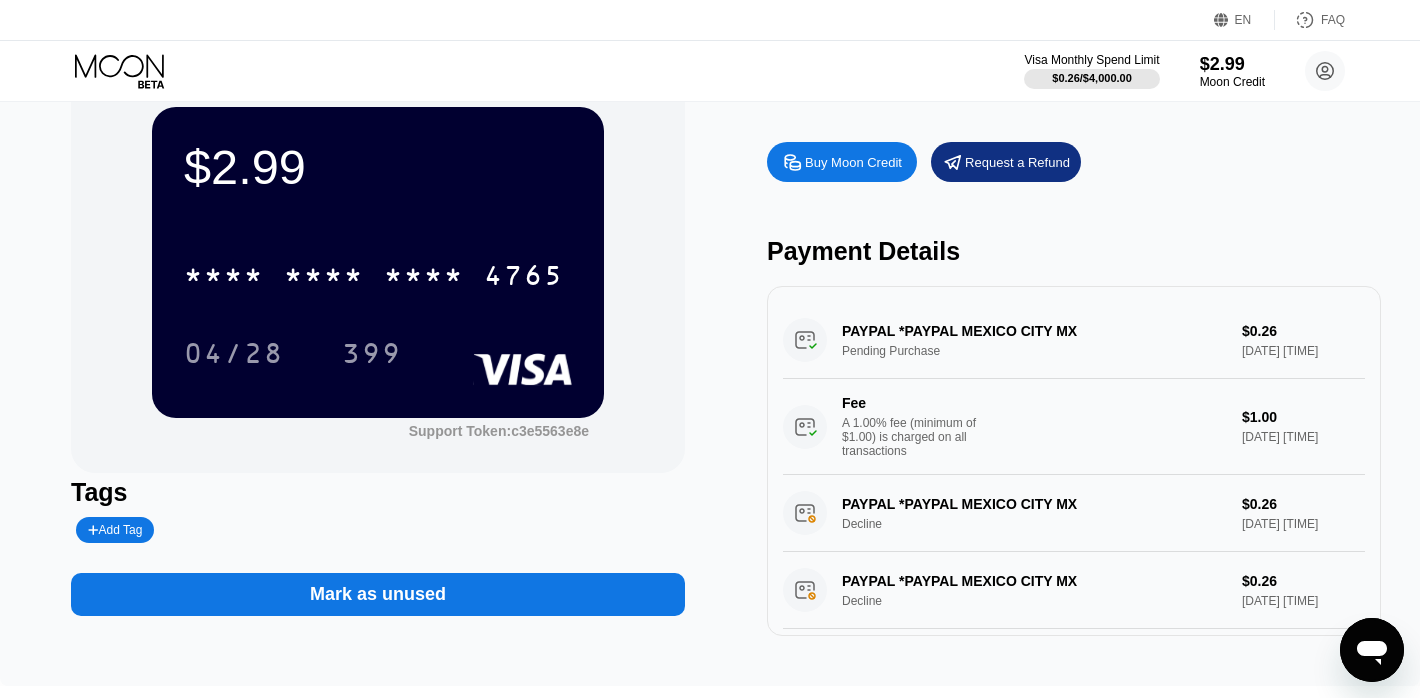 scroll, scrollTop: 60, scrollLeft: 0, axis: vertical 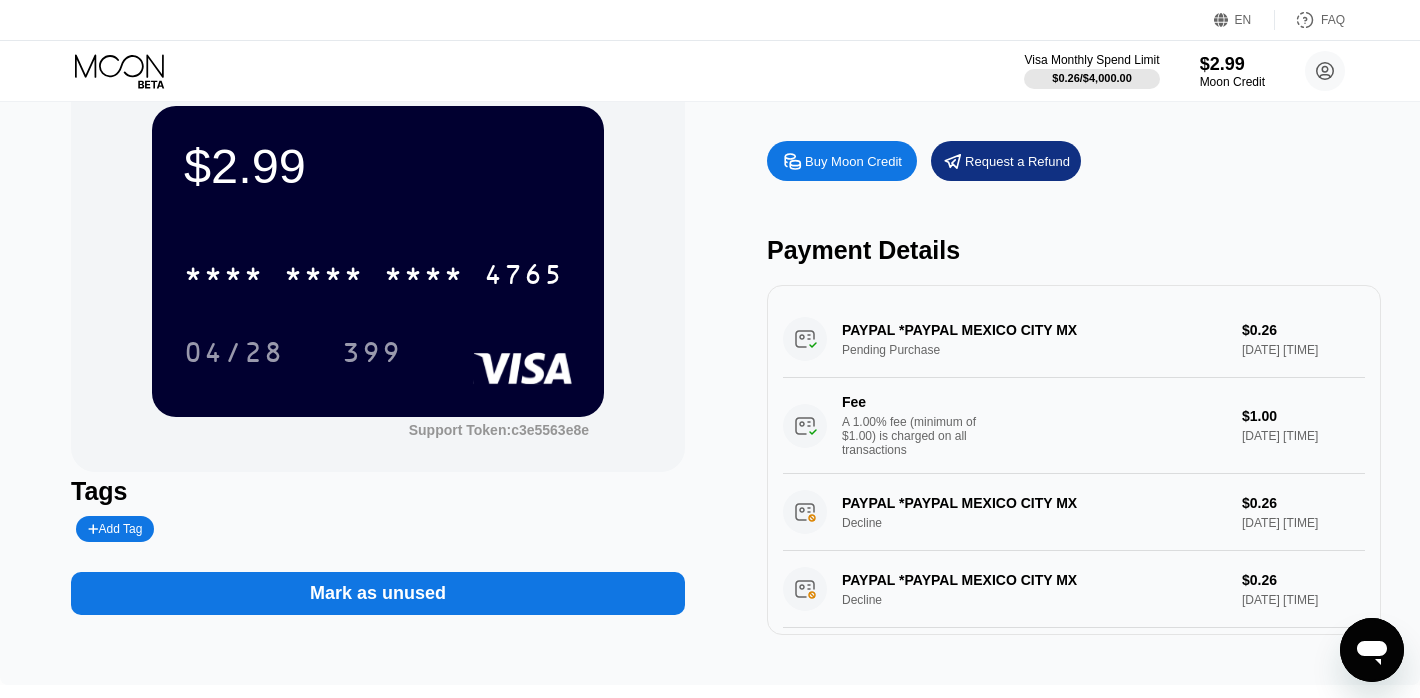 click on "PAYPAL *PAYPAL           [CITY]  [STATE] Pending Purchase $0.26 [MONTH] [DAY], [YEAR] [HOUR]:[MINUTE] [AM/PM] Fee A 1.00% fee (minimum of $1.00) is charged on all transactions $1.00 [MONTH] [DAY], [YEAR] [HOUR]:[MINUTE] [AM/PM]" at bounding box center [1074, 387] 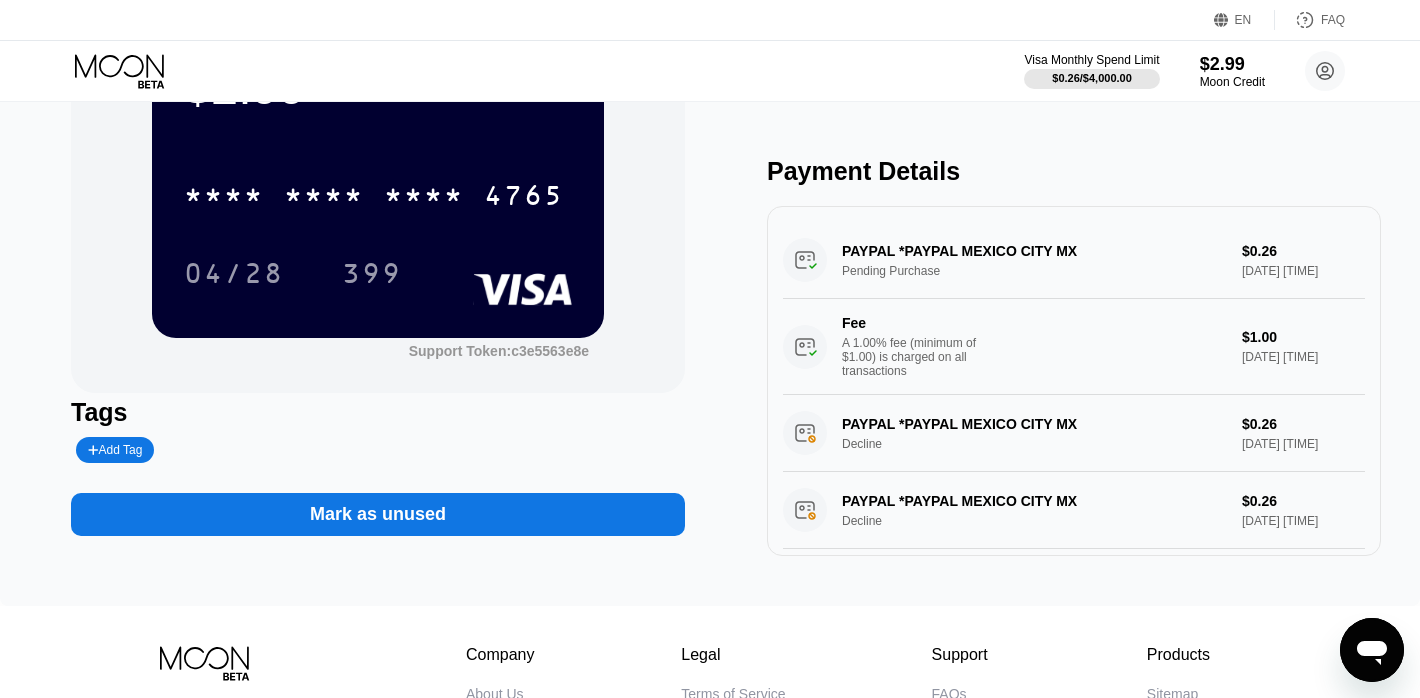 scroll, scrollTop: 178, scrollLeft: 0, axis: vertical 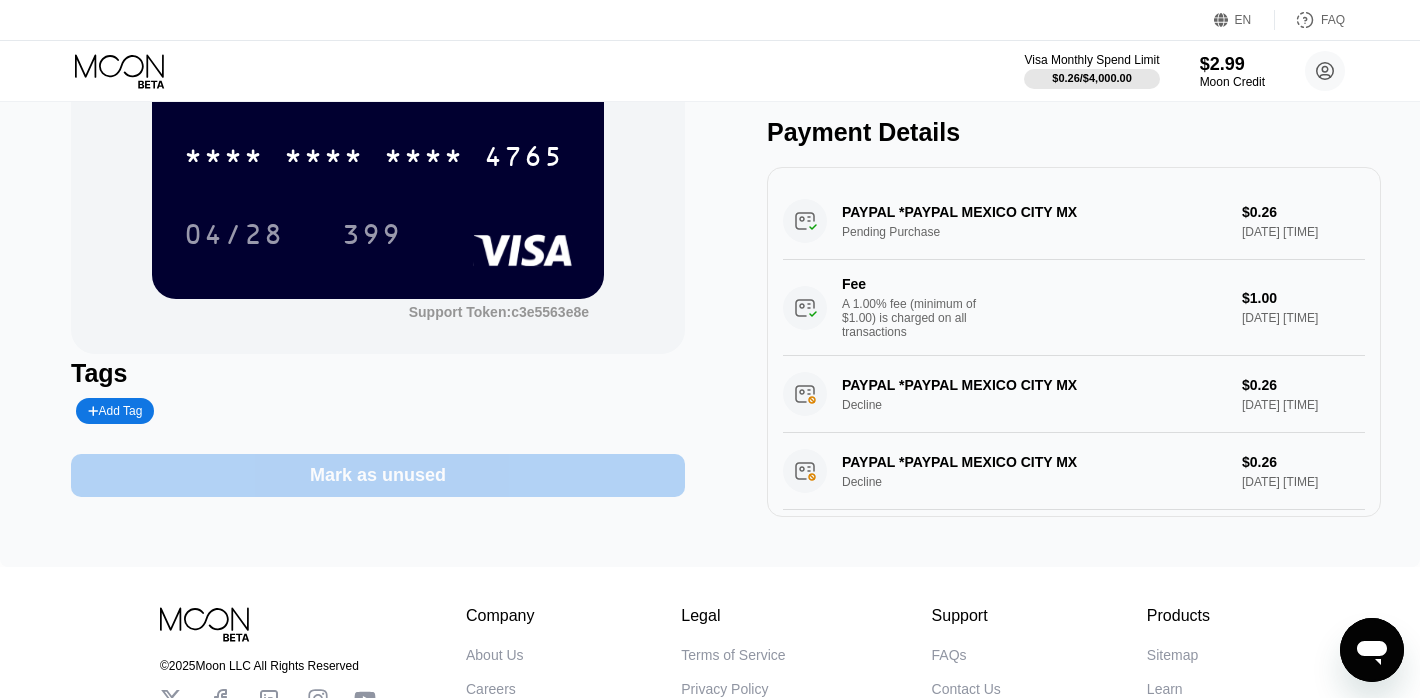 click on "Mark as unused" at bounding box center [378, 475] 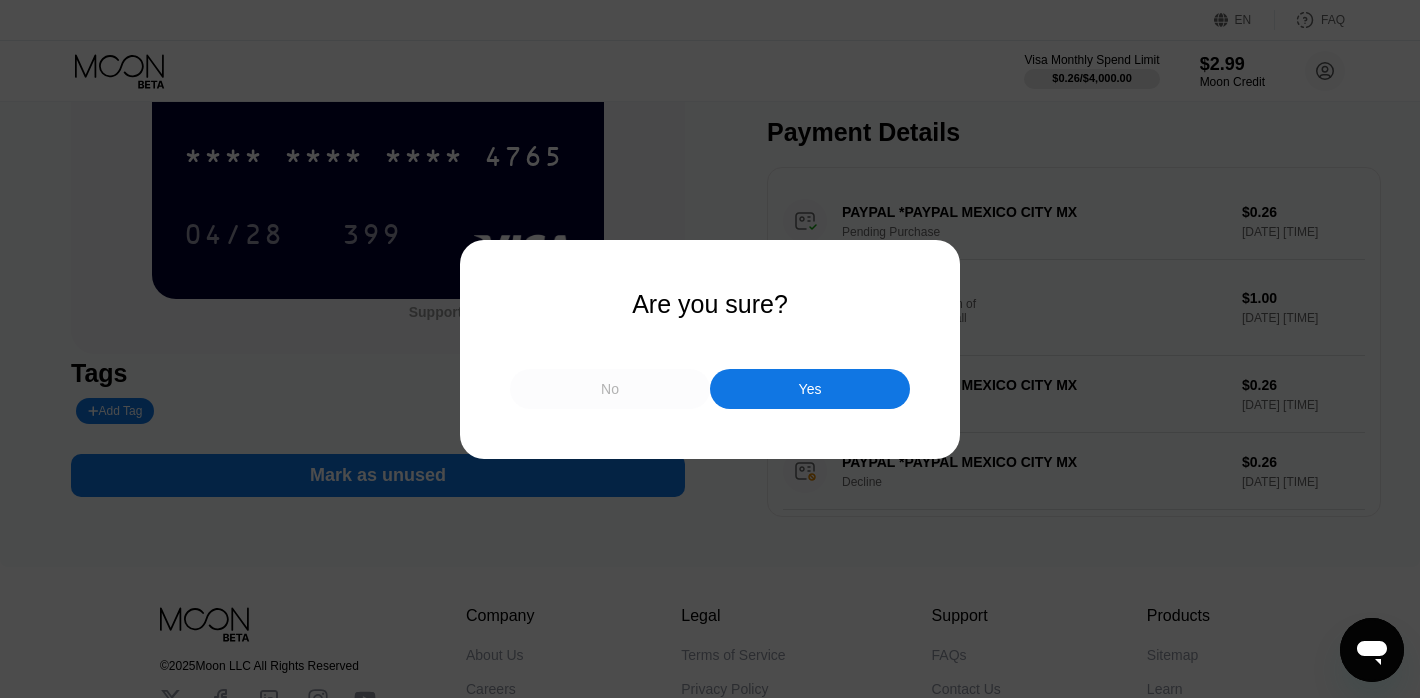 click on "No" at bounding box center (610, 389) 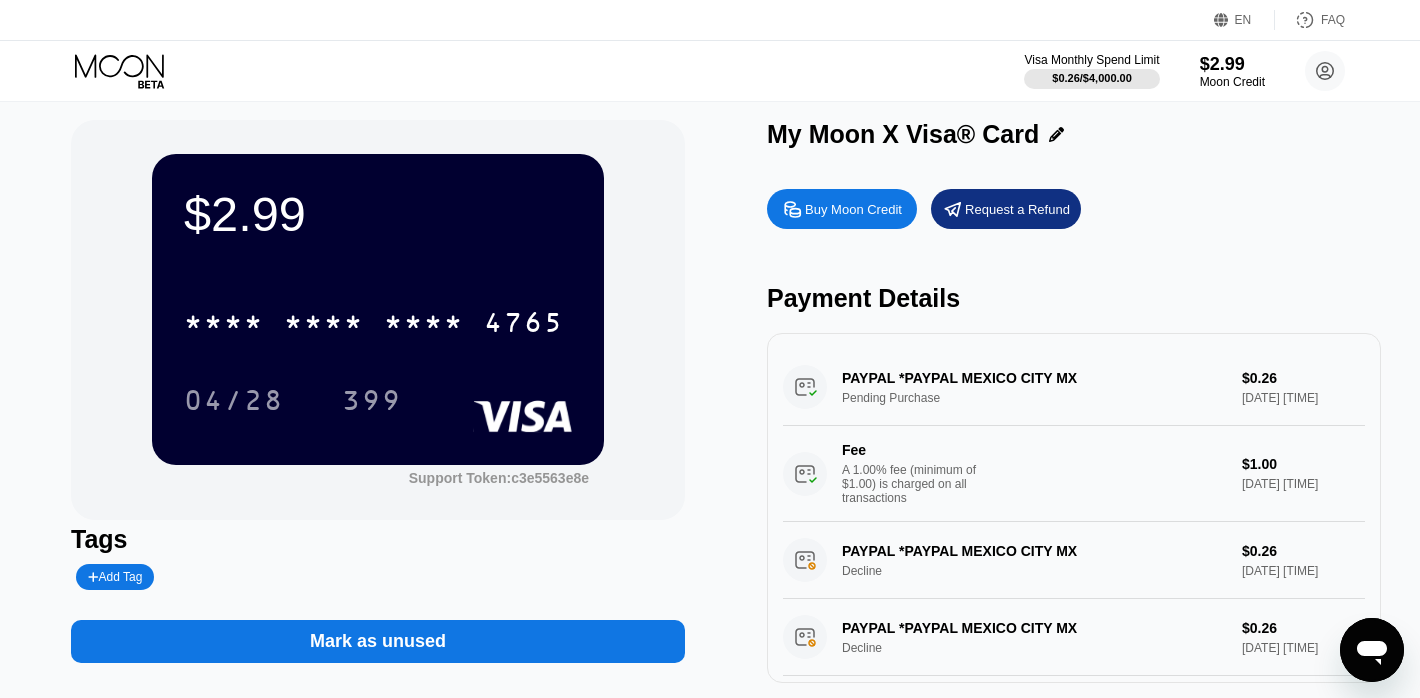 scroll, scrollTop: 13, scrollLeft: 0, axis: vertical 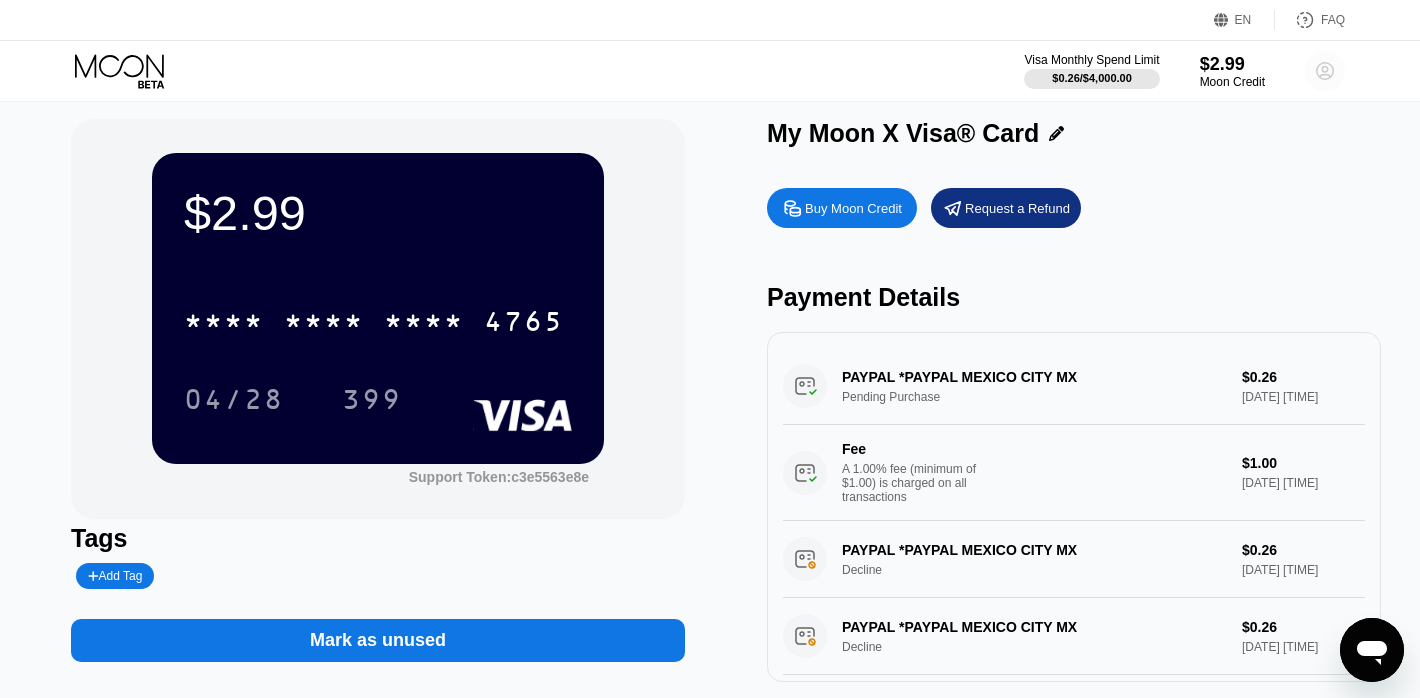 click 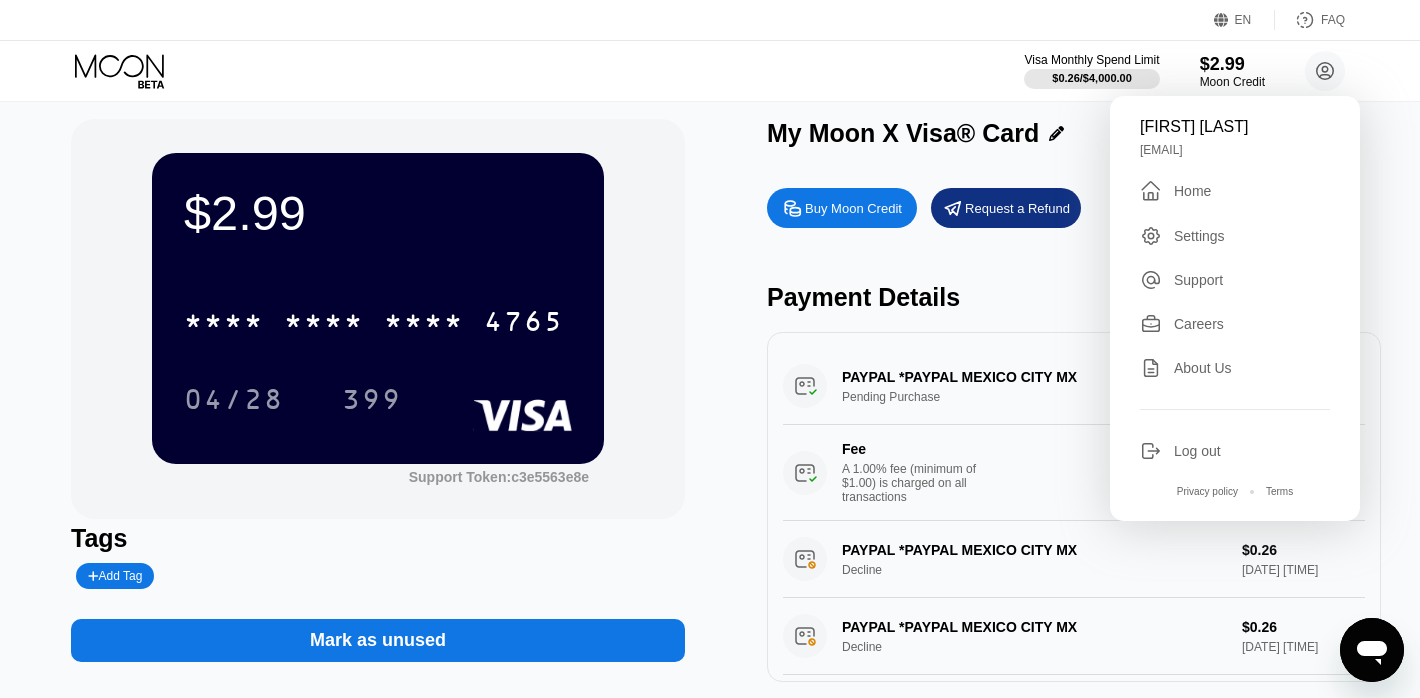 click on "Visa Monthly Spend Limit $0.26 / $4,000.00 $2.99 Moon Credit Mark Heron heronmark861@gmail.com  Home Settings Support Careers About Us Log out Privacy policy Terms" at bounding box center [710, 71] 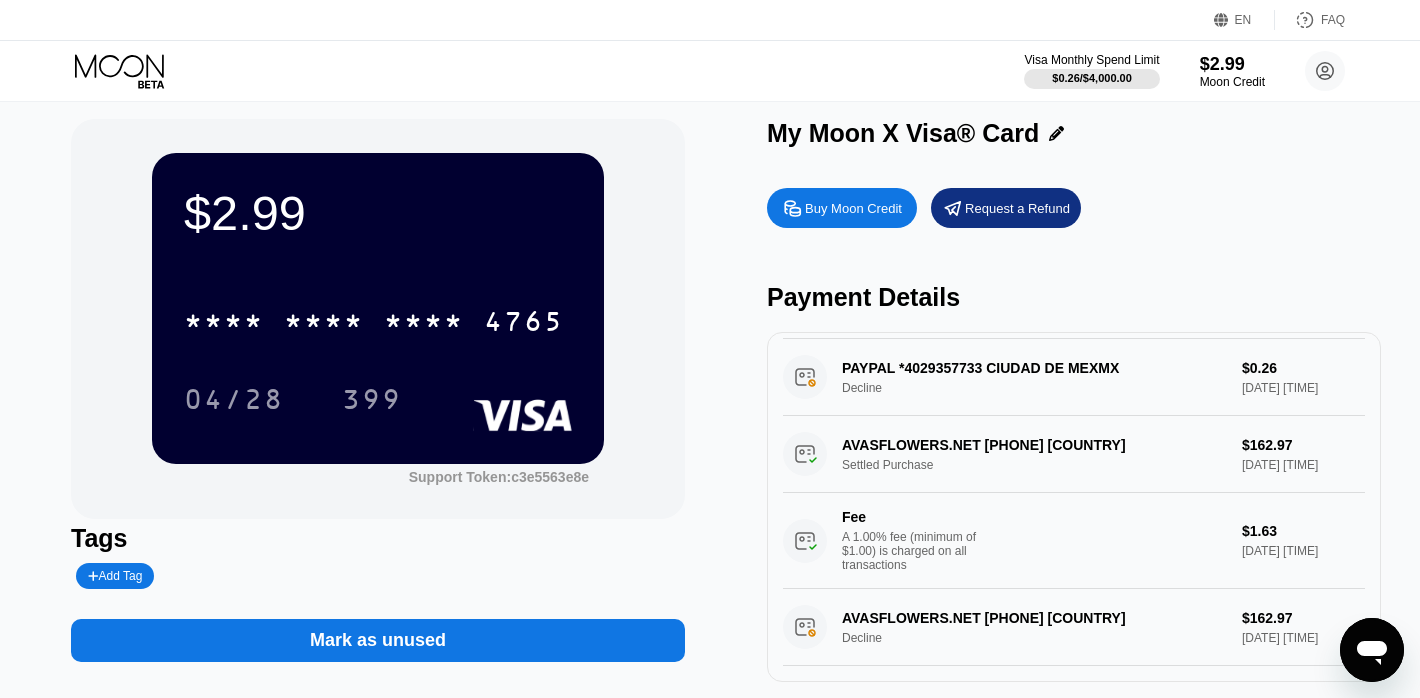 scroll, scrollTop: 370, scrollLeft: 0, axis: vertical 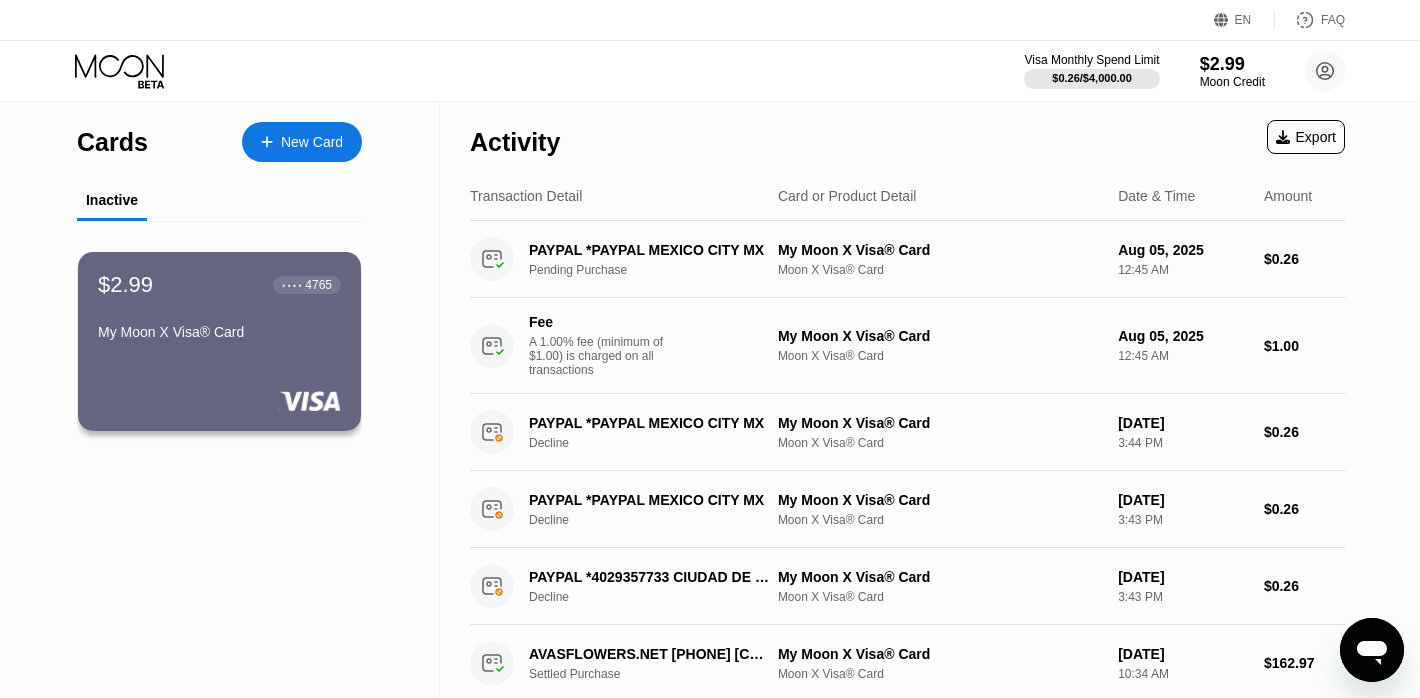 click on "Inactive" at bounding box center (219, 201) 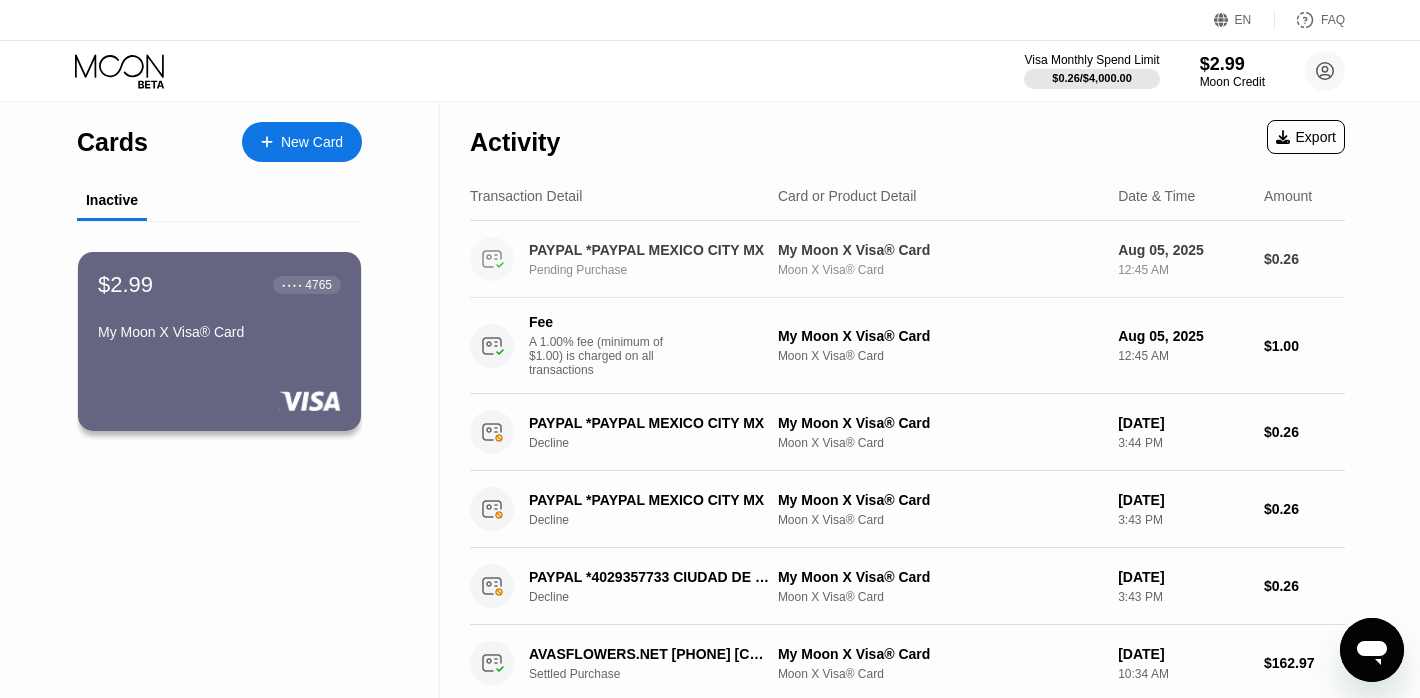click on "PAYPAL *PAYPAL           MEXICO CITY  MX Pending Purchase My Moon X Visa® Card Moon X Visa® Card Aug 05, 2025 12:45 AM $0.26" at bounding box center [907, 259] 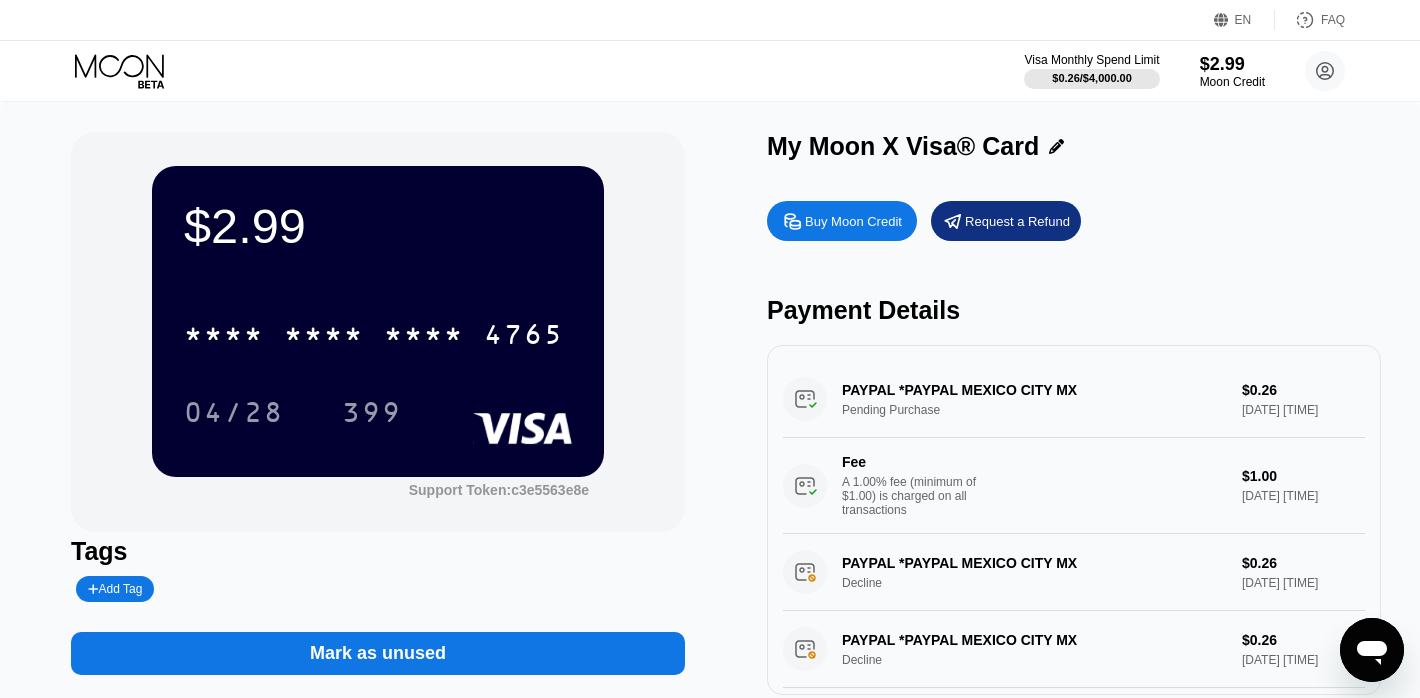 click on "PAYPAL *PAYPAL           MEXICO CITY  MX Pending Purchase $0.26 Aug 05, 2025 12:45 AM Fee A 1.00% fee (minimum of $1.00) is charged on all transactions $1.00 Aug 05, 2025 12:45 AM" at bounding box center (1074, 447) 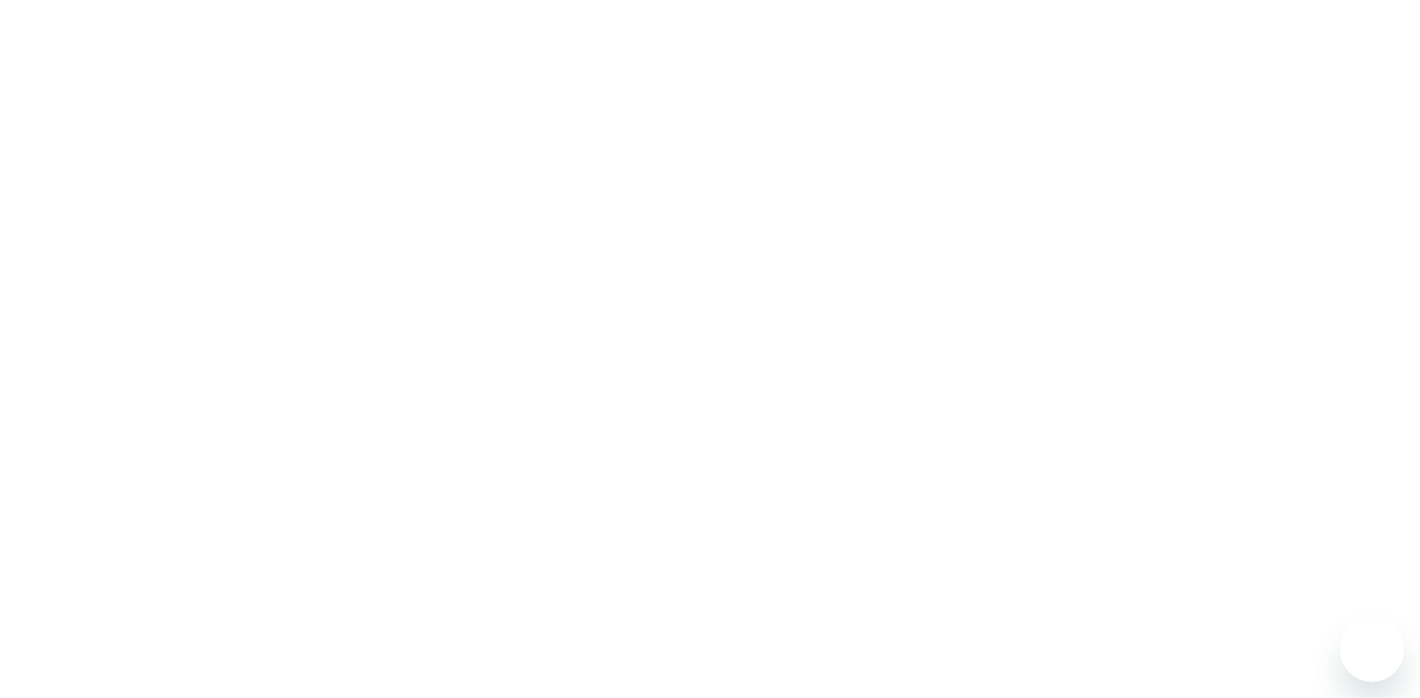 scroll, scrollTop: 0, scrollLeft: 0, axis: both 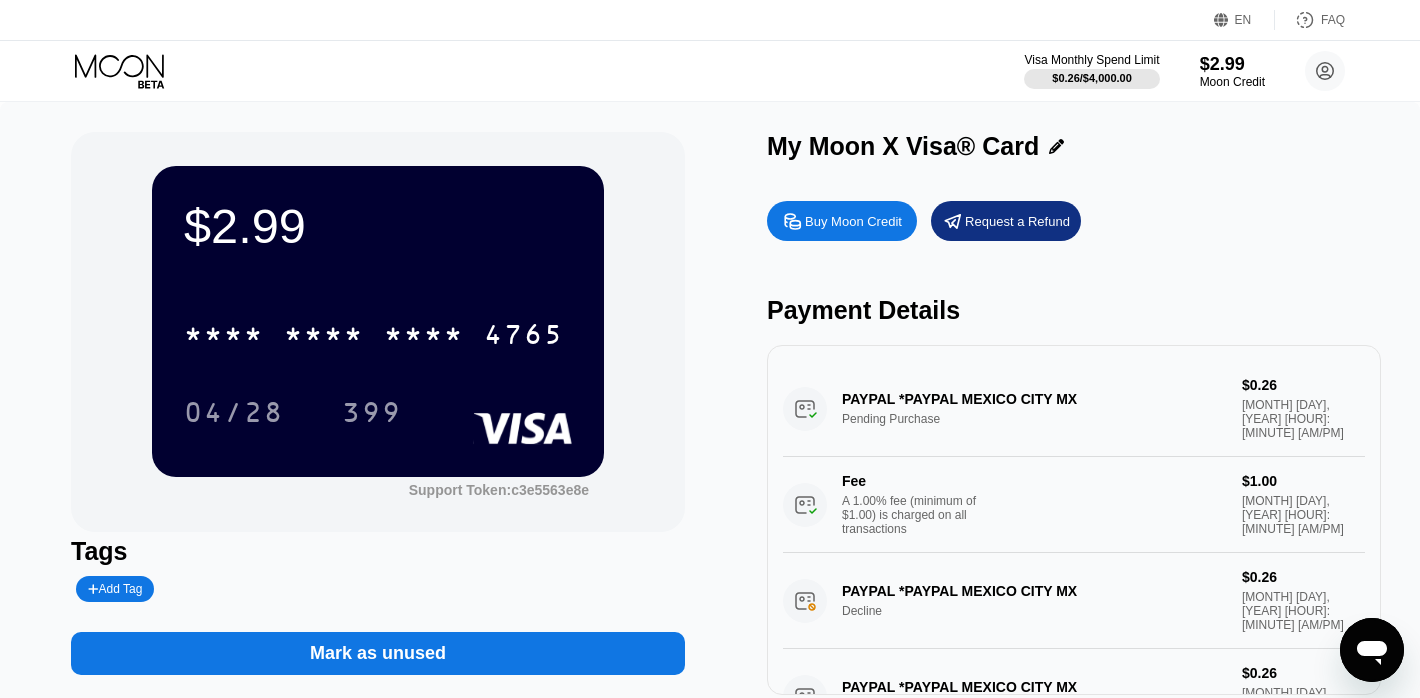 click on "PAYPAL *PAYPAL           [CITY]  [STATE] Pending Purchase $0.26 [MONTH] [DAY], [YEAR] [HOUR]:[MINUTE] [AM/PM] Fee A 1.00% fee (minimum of $1.00) is charged on all transactions $1.00 [MONTH] [DAY], [YEAR] [HOUR]:[MINUTE] [AM/PM]" at bounding box center (1074, 457) 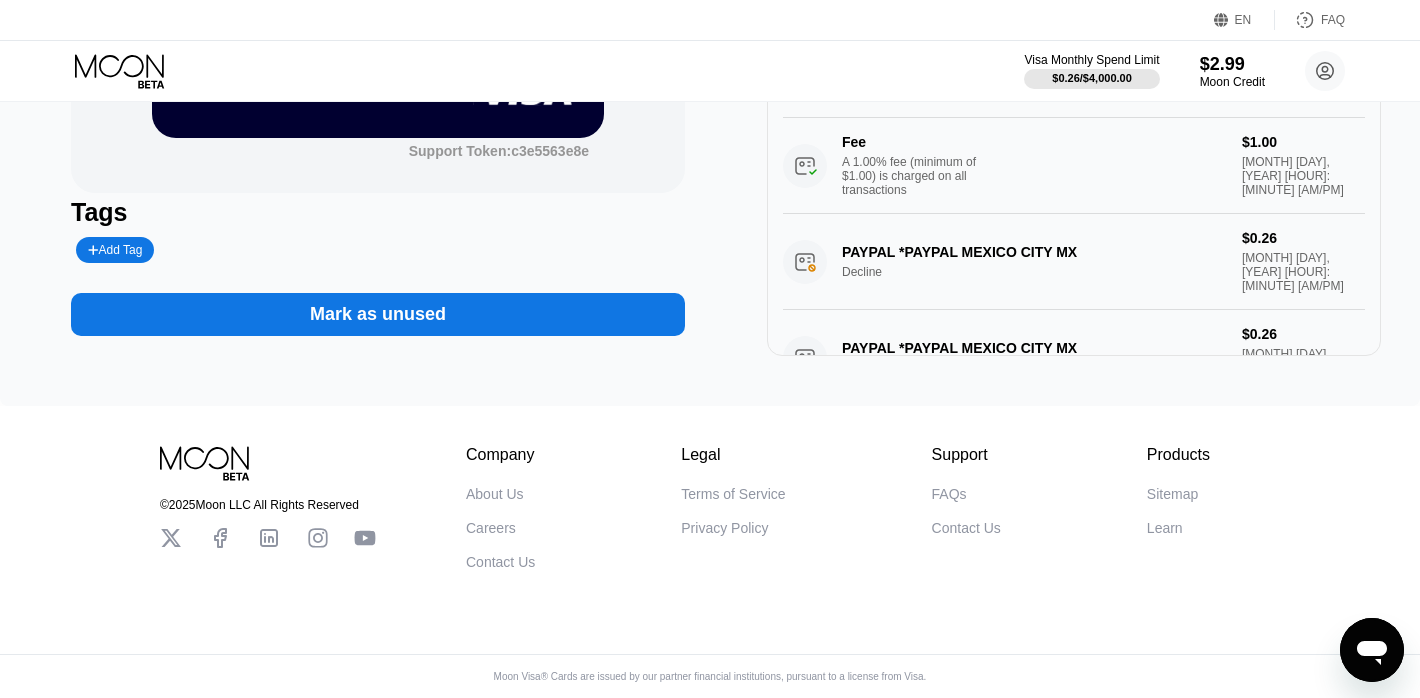 scroll, scrollTop: 0, scrollLeft: 0, axis: both 